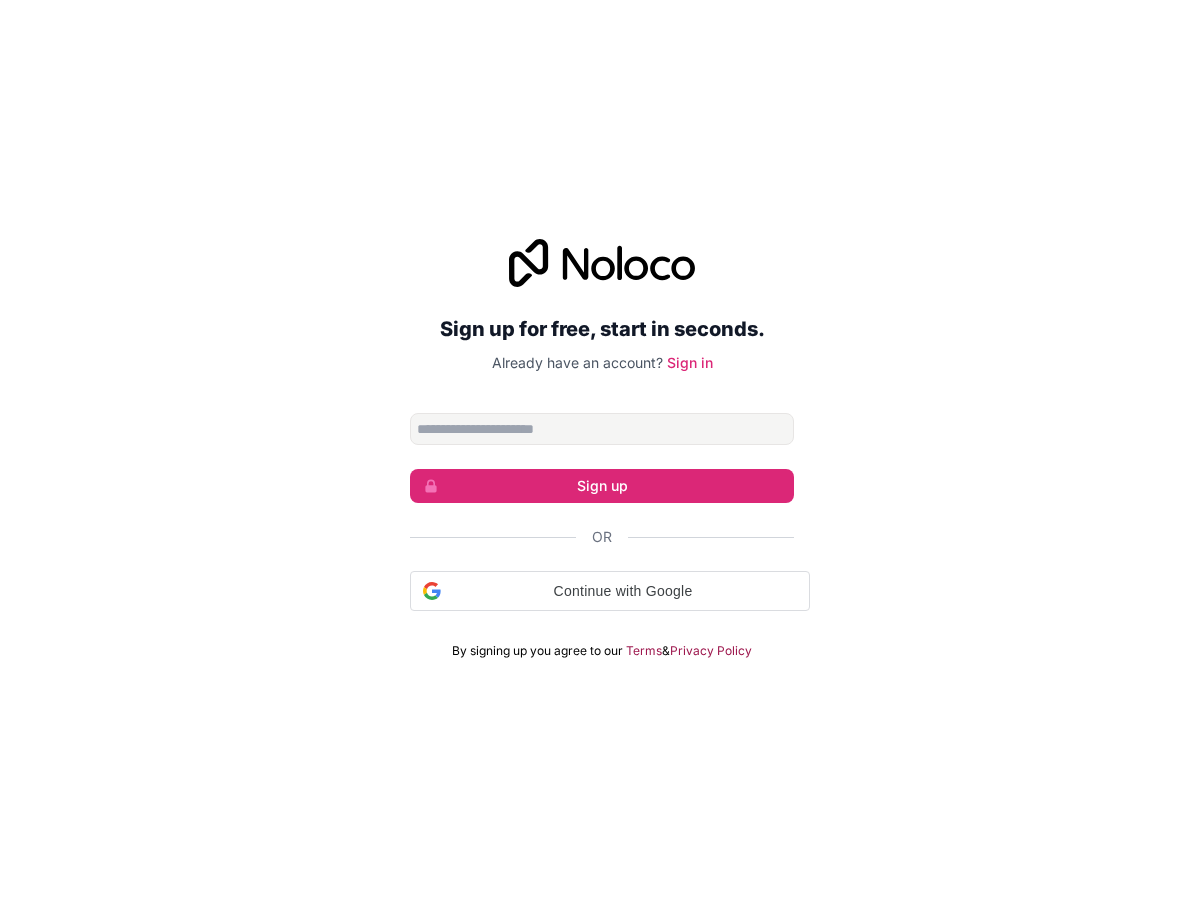 scroll, scrollTop: 0, scrollLeft: 0, axis: both 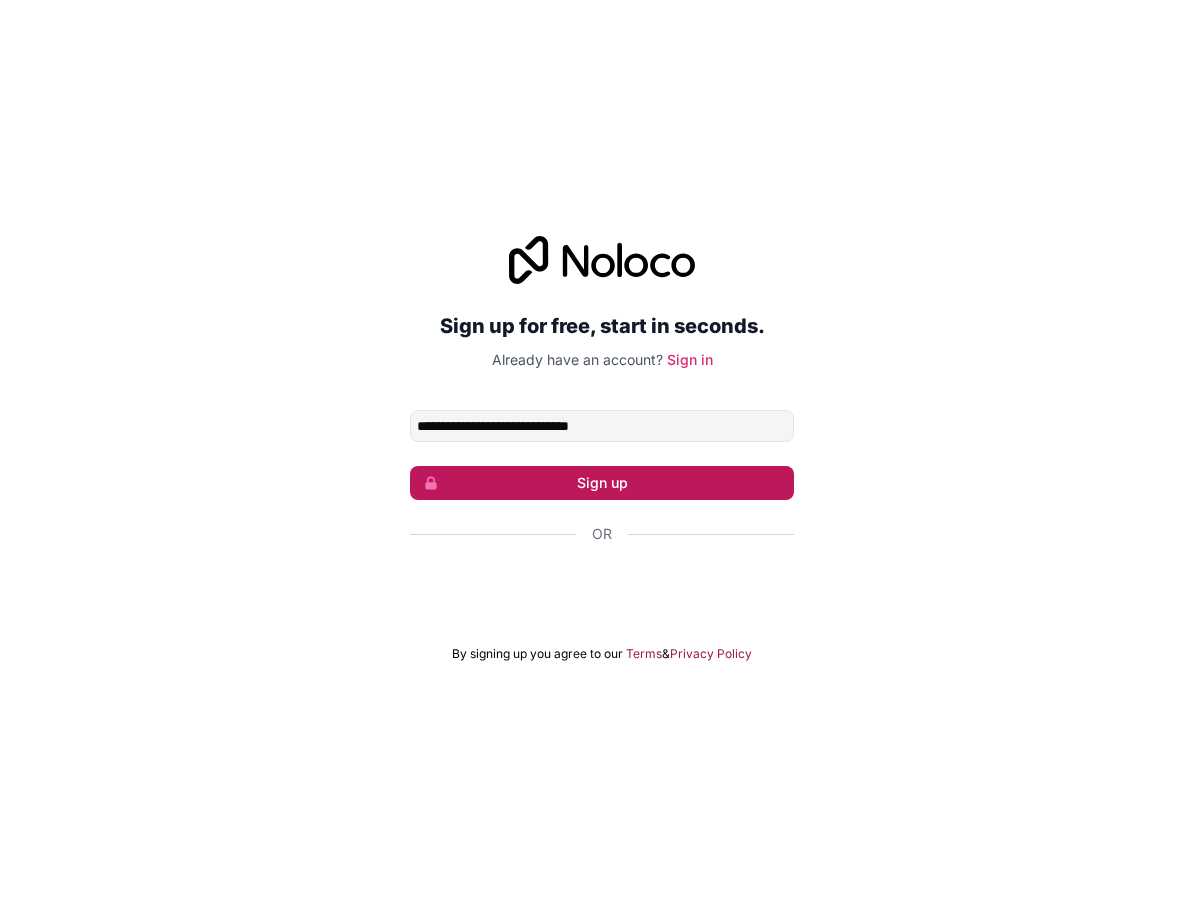 type on "**********" 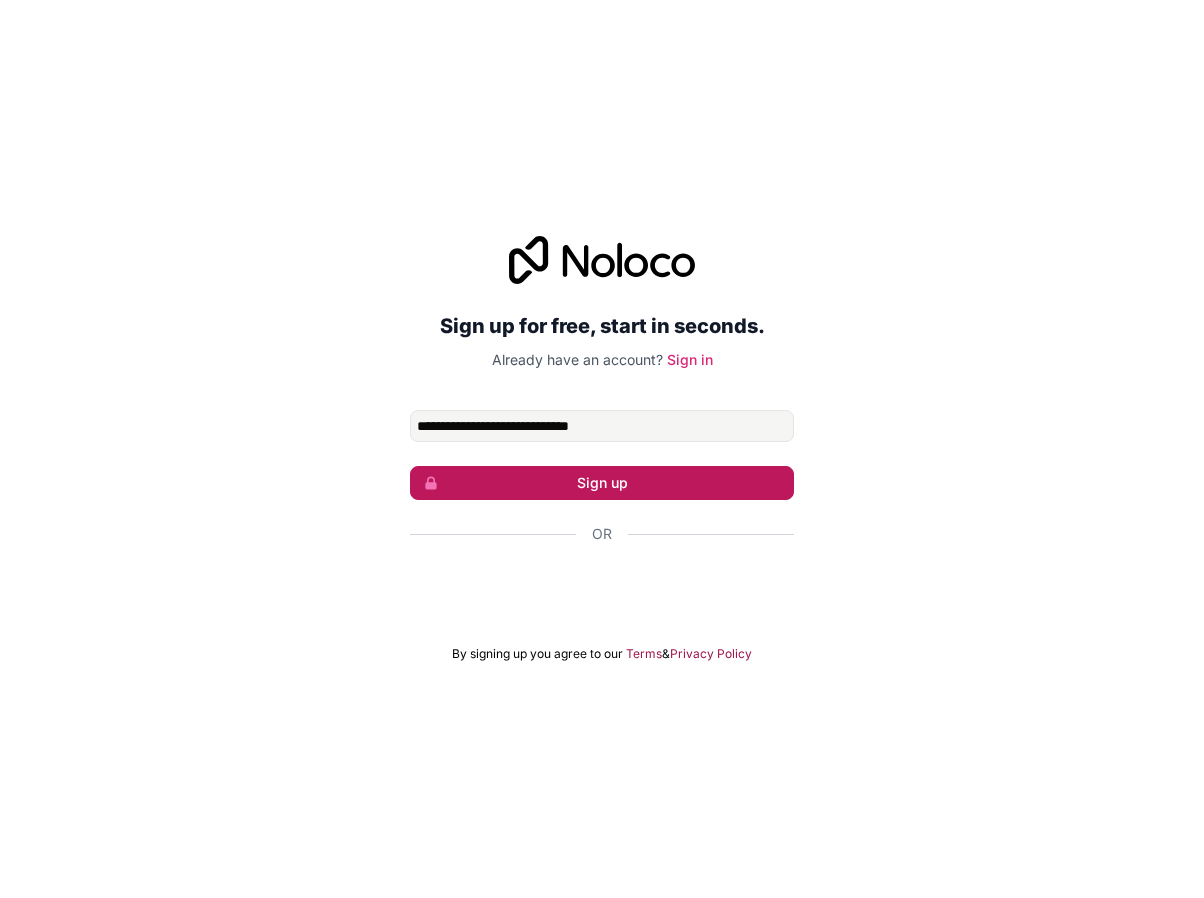 click on "Sign up" at bounding box center (602, 483) 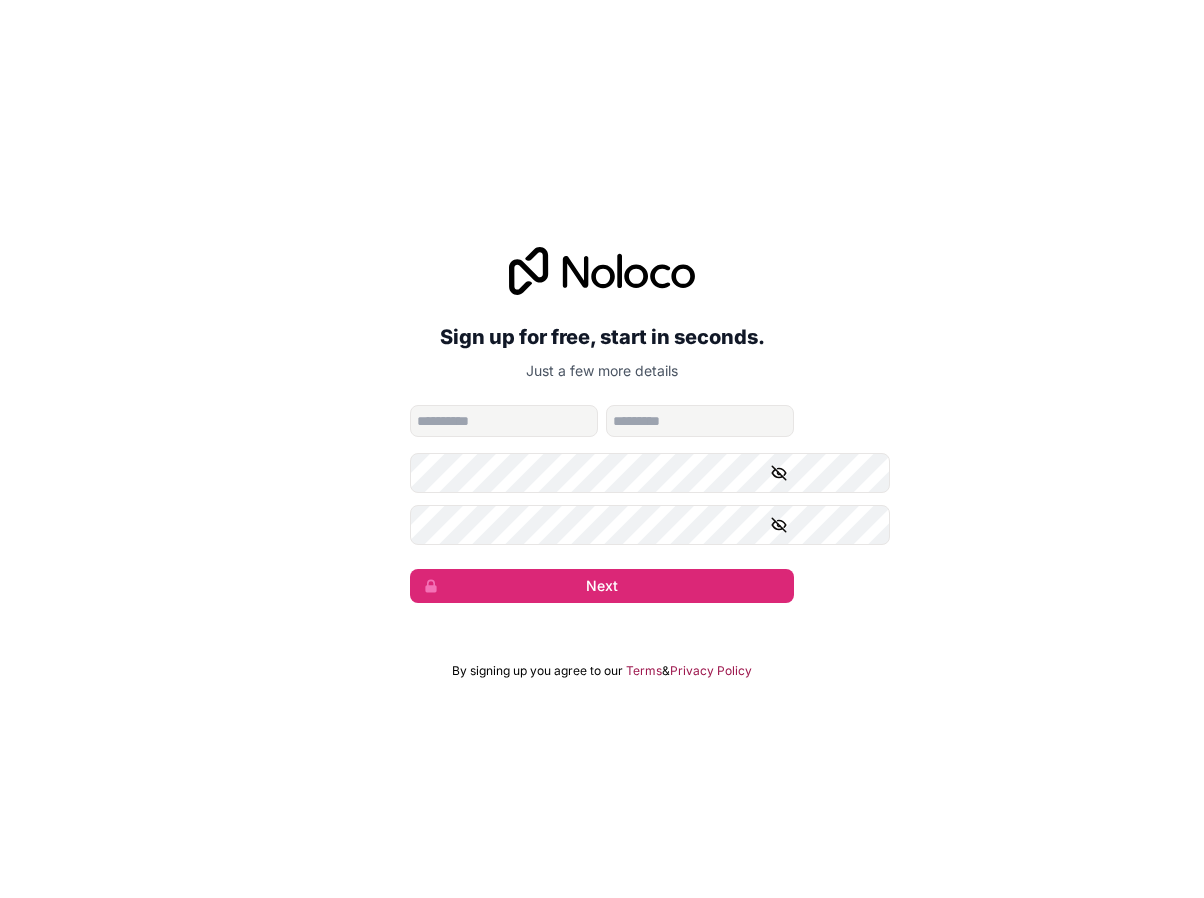 type on "*" 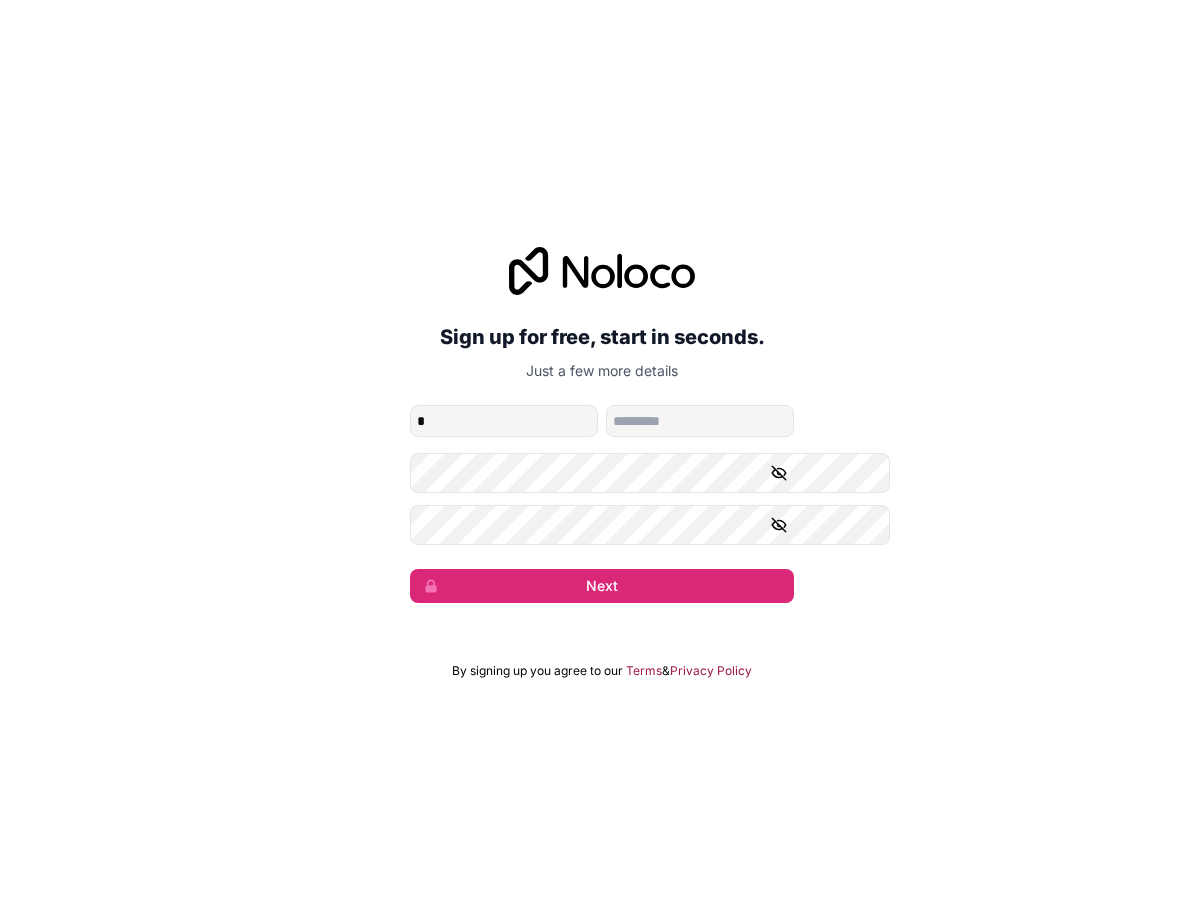type on "*" 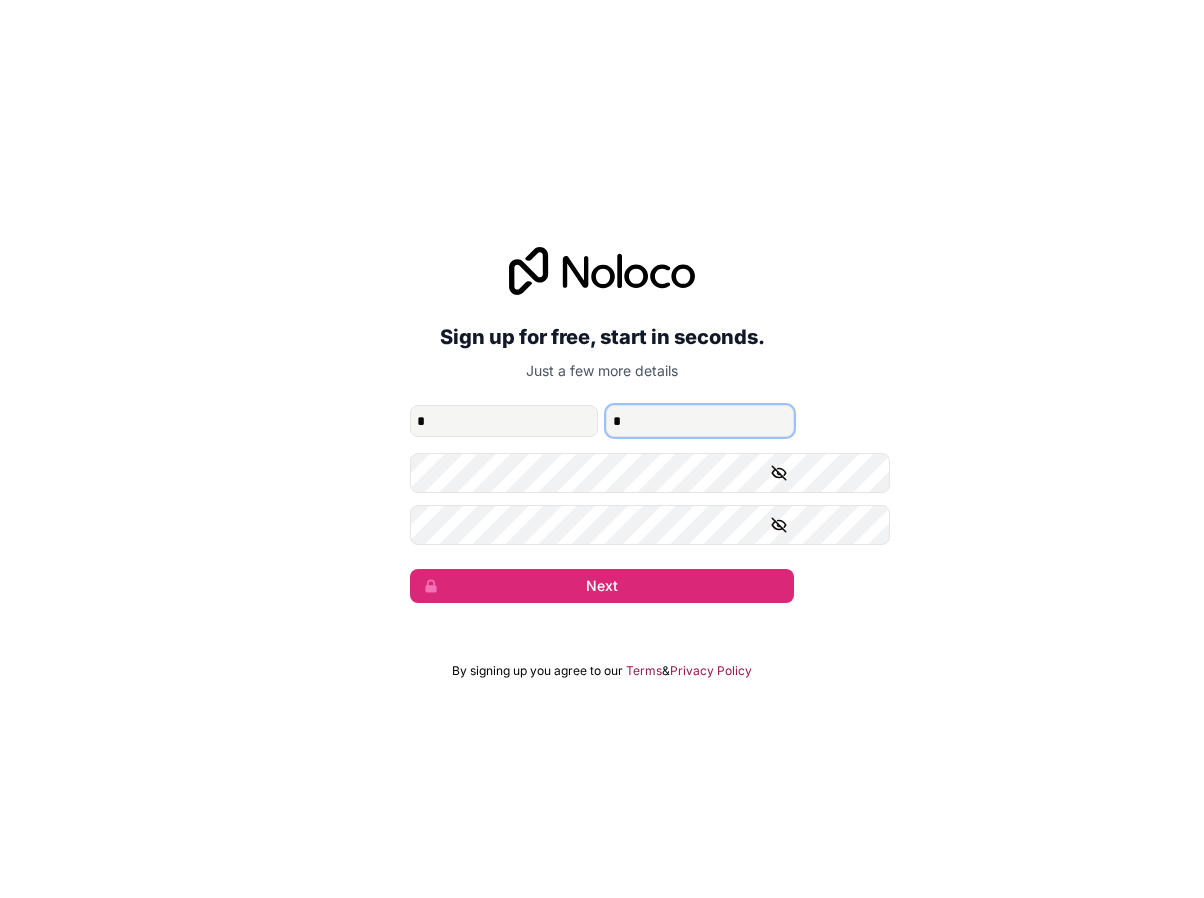 type on "*" 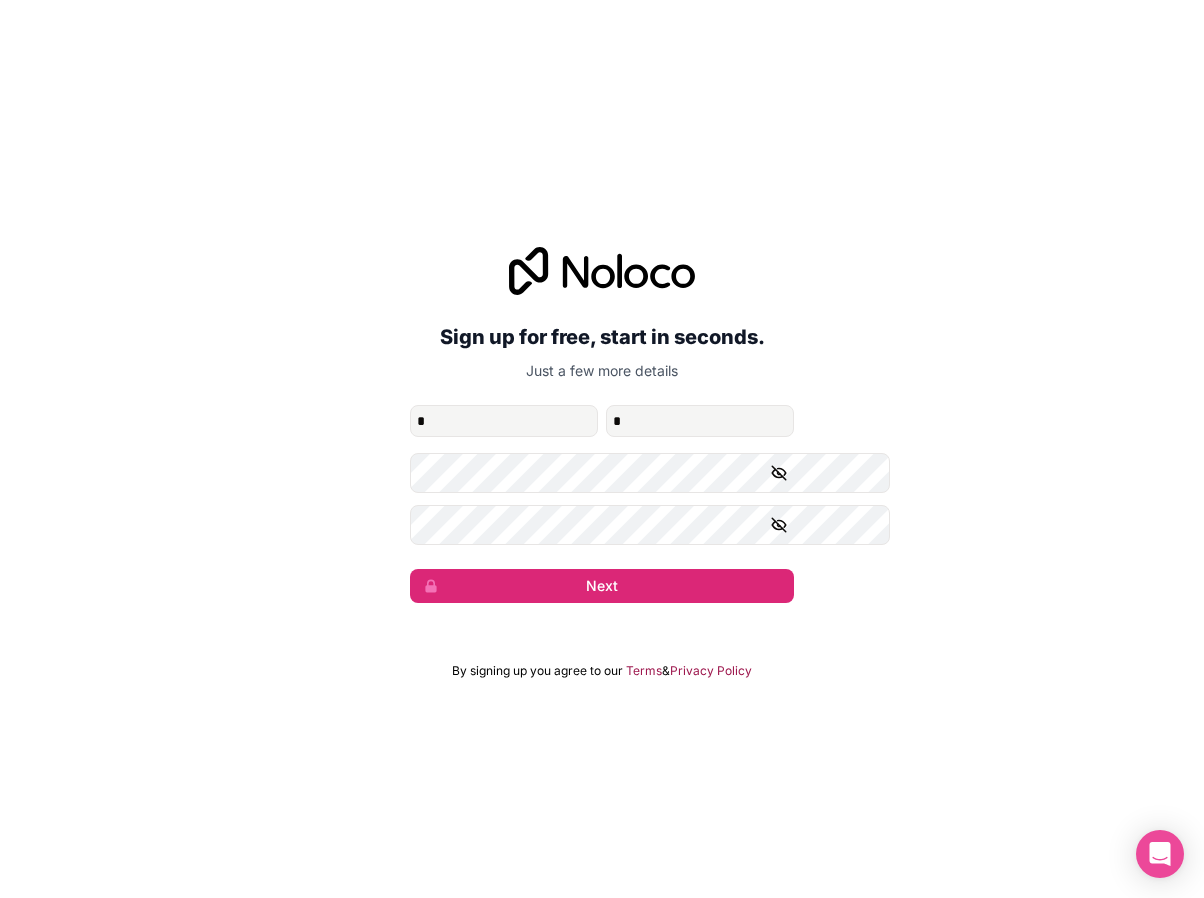 click at bounding box center [782, 473] 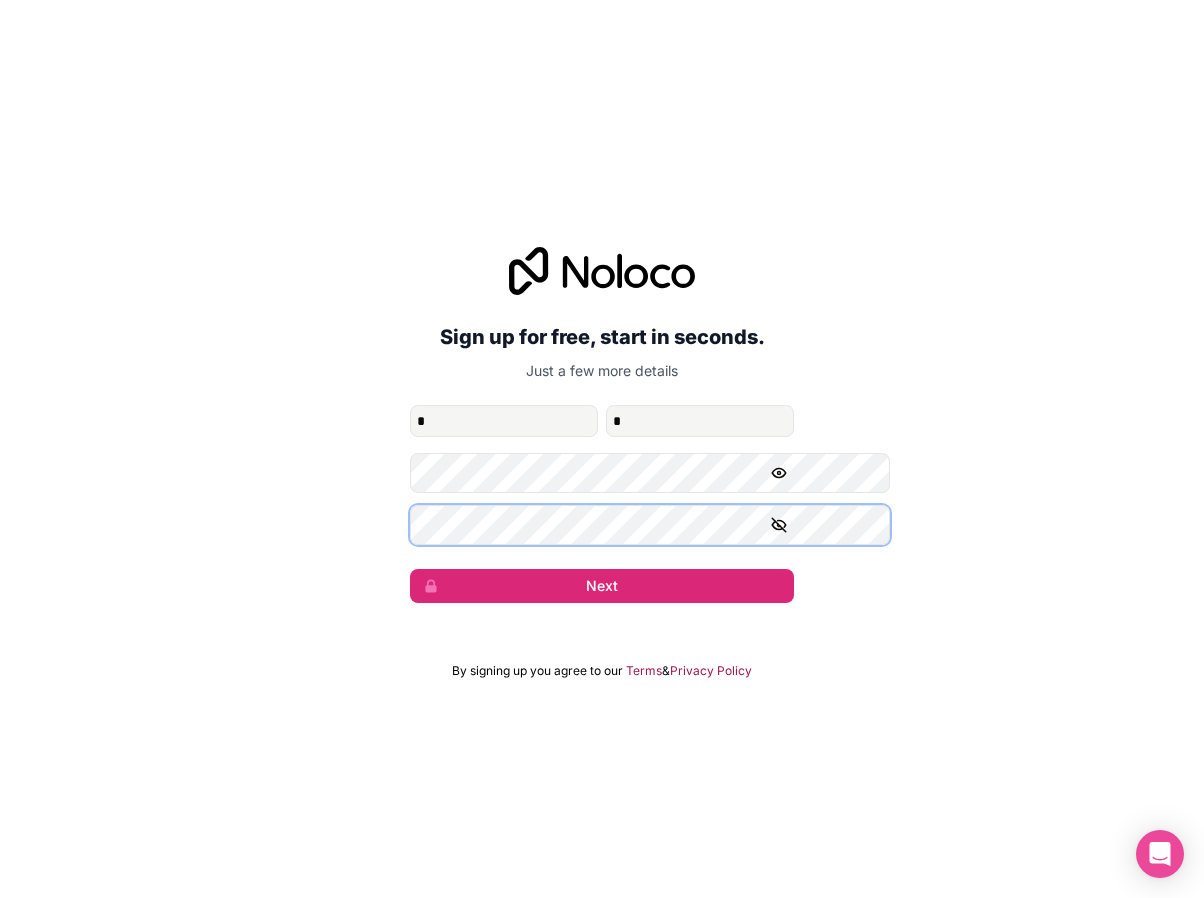 click on "Next" at bounding box center [602, 586] 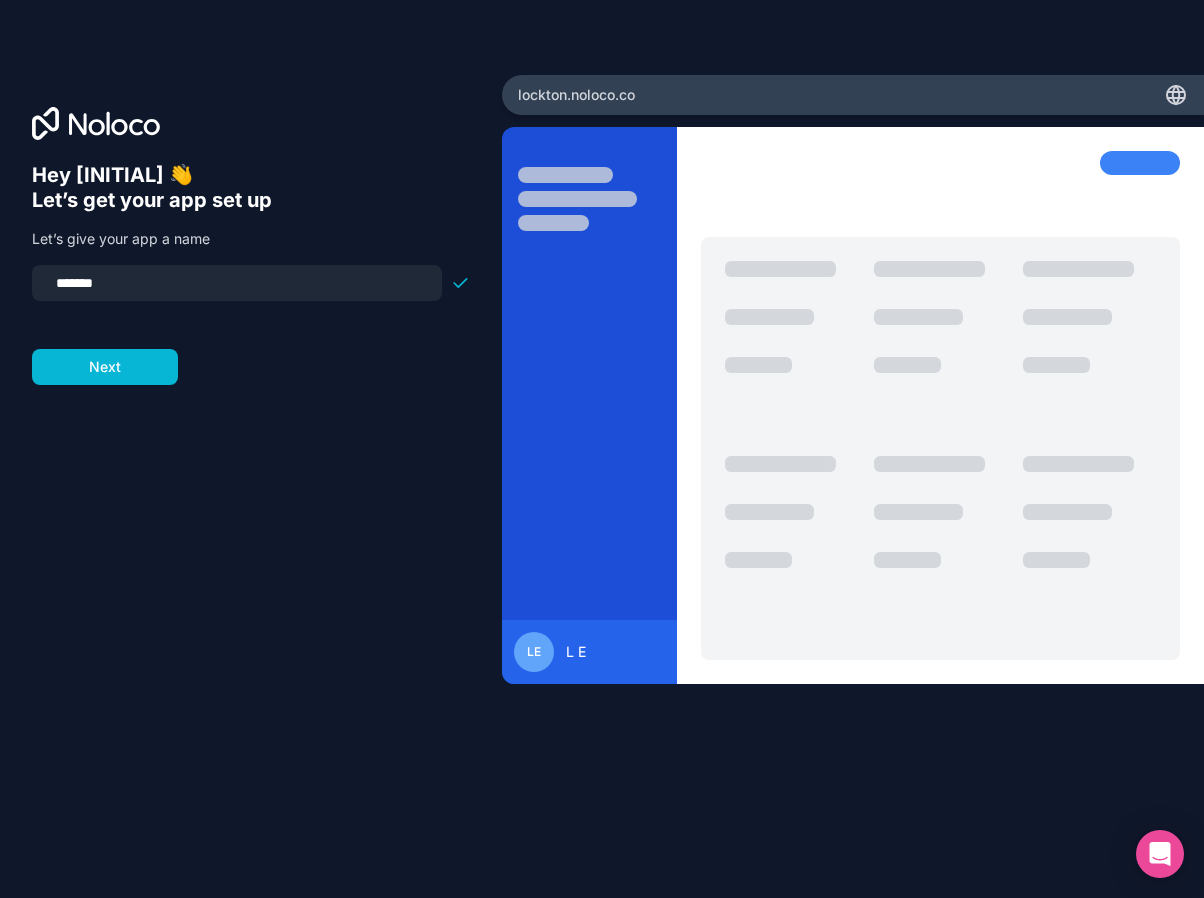 click on "*******" at bounding box center [237, 283] 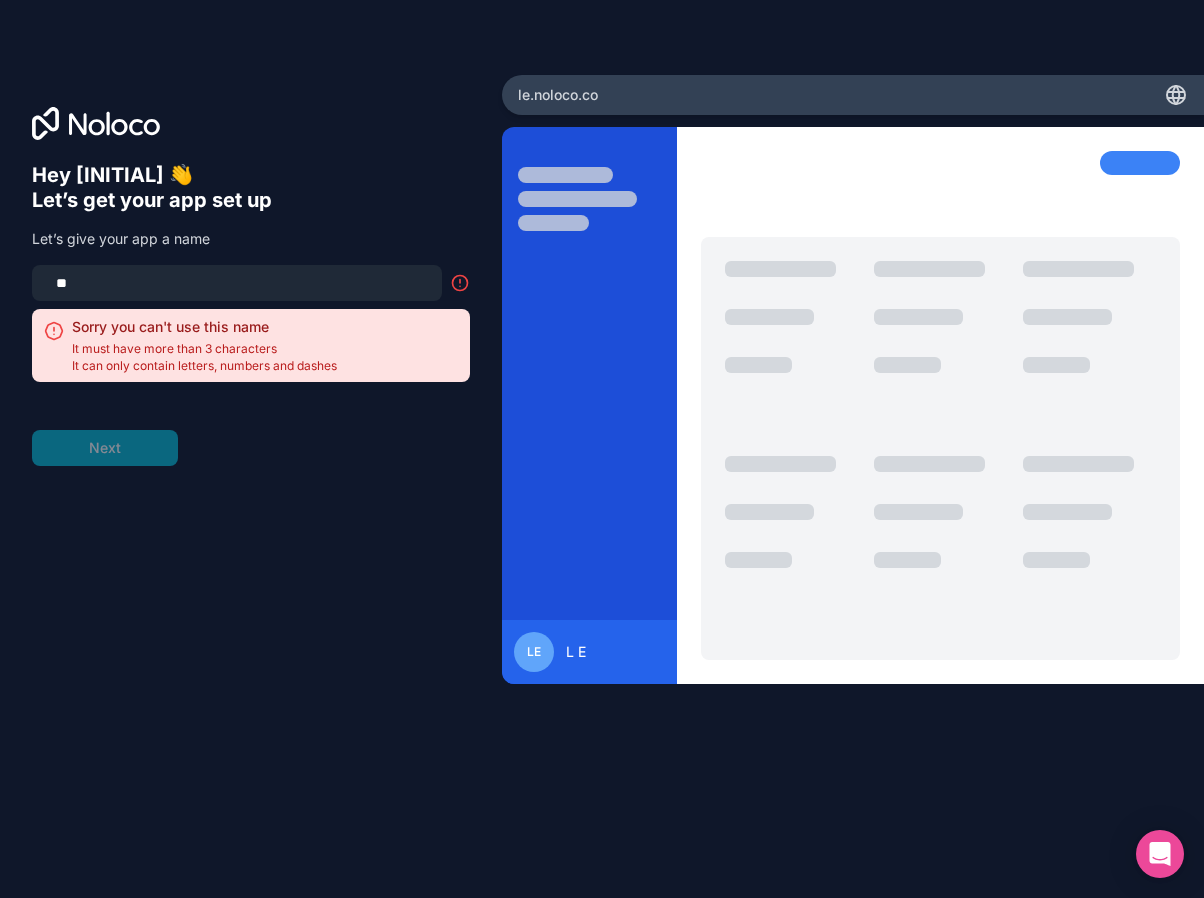 type on "*" 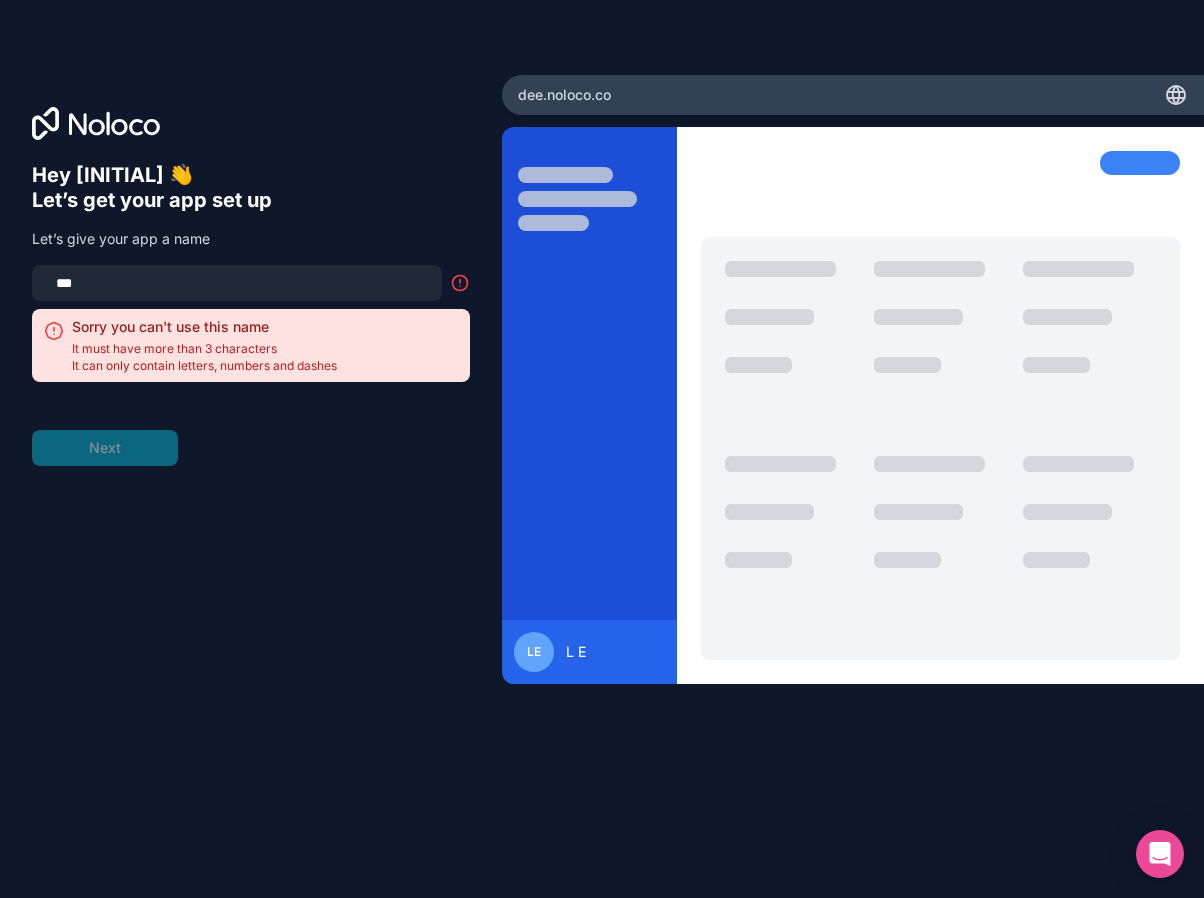 click on "***" at bounding box center [237, 283] 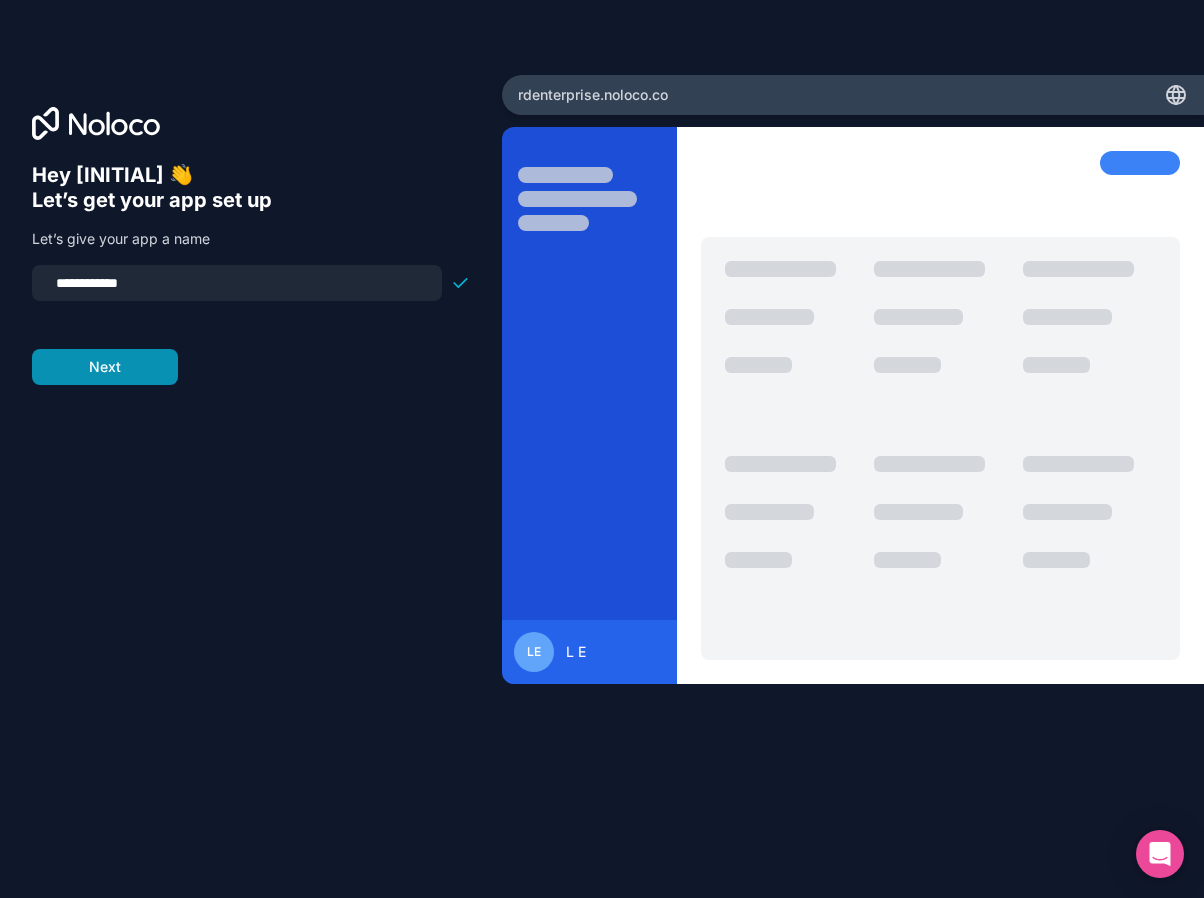 type on "**********" 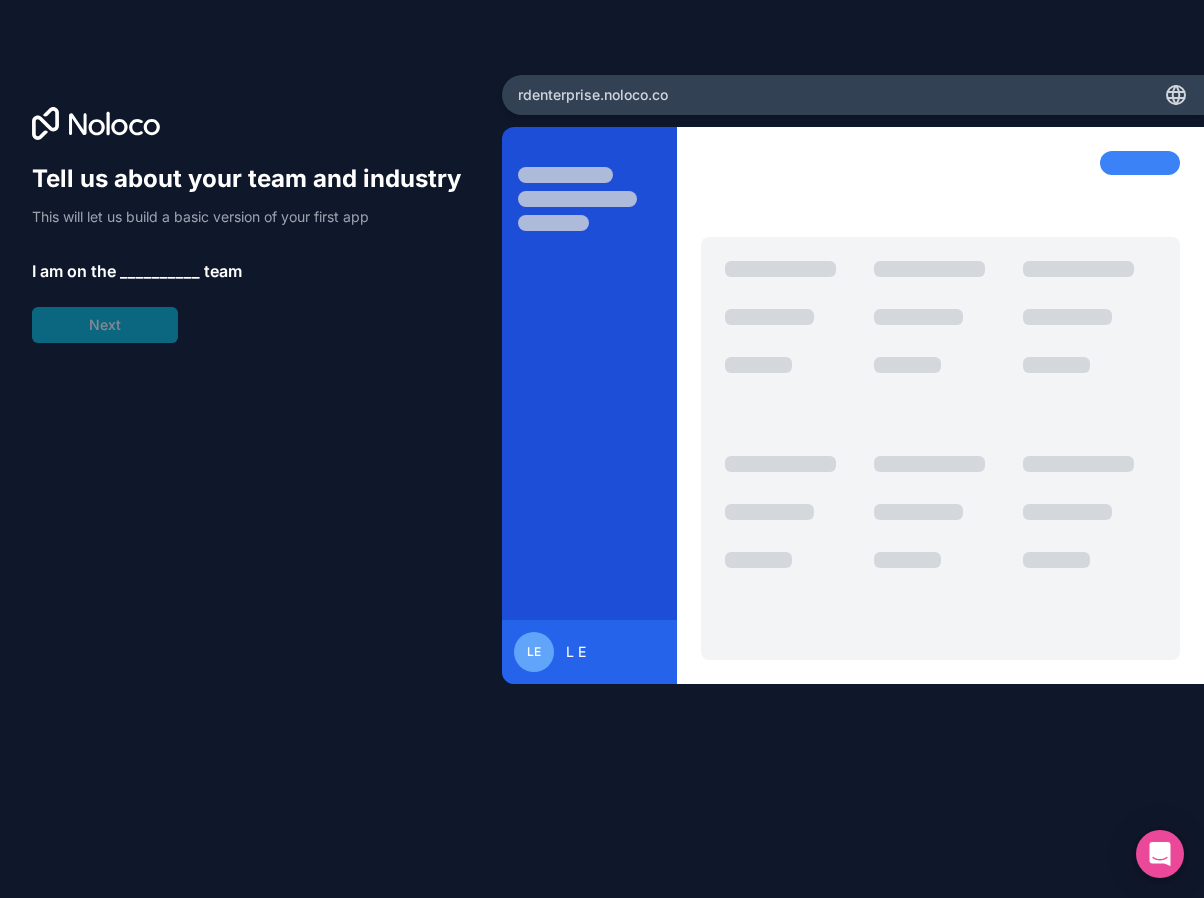 click on "__________" at bounding box center (160, 271) 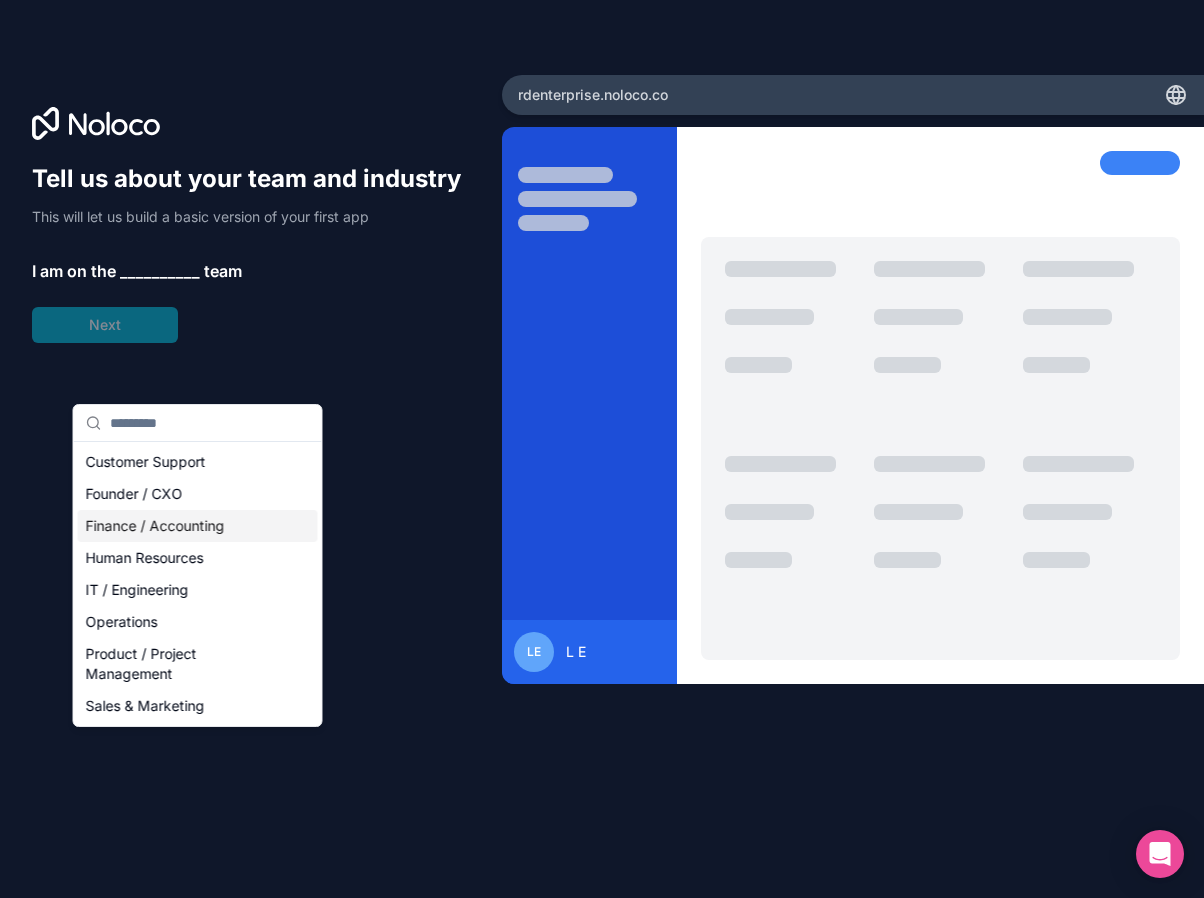 scroll, scrollTop: 80, scrollLeft: 0, axis: vertical 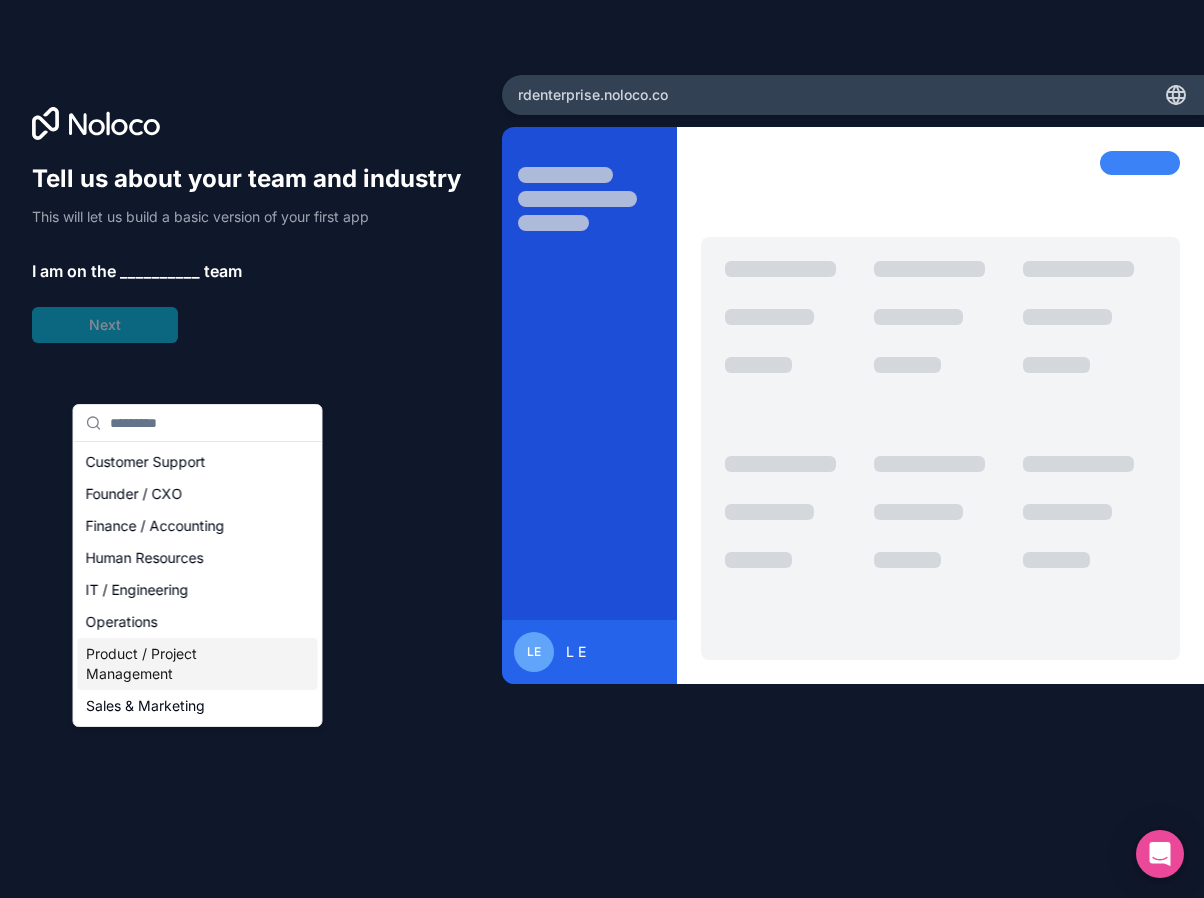 click on "Product / Project Management" at bounding box center [198, 664] 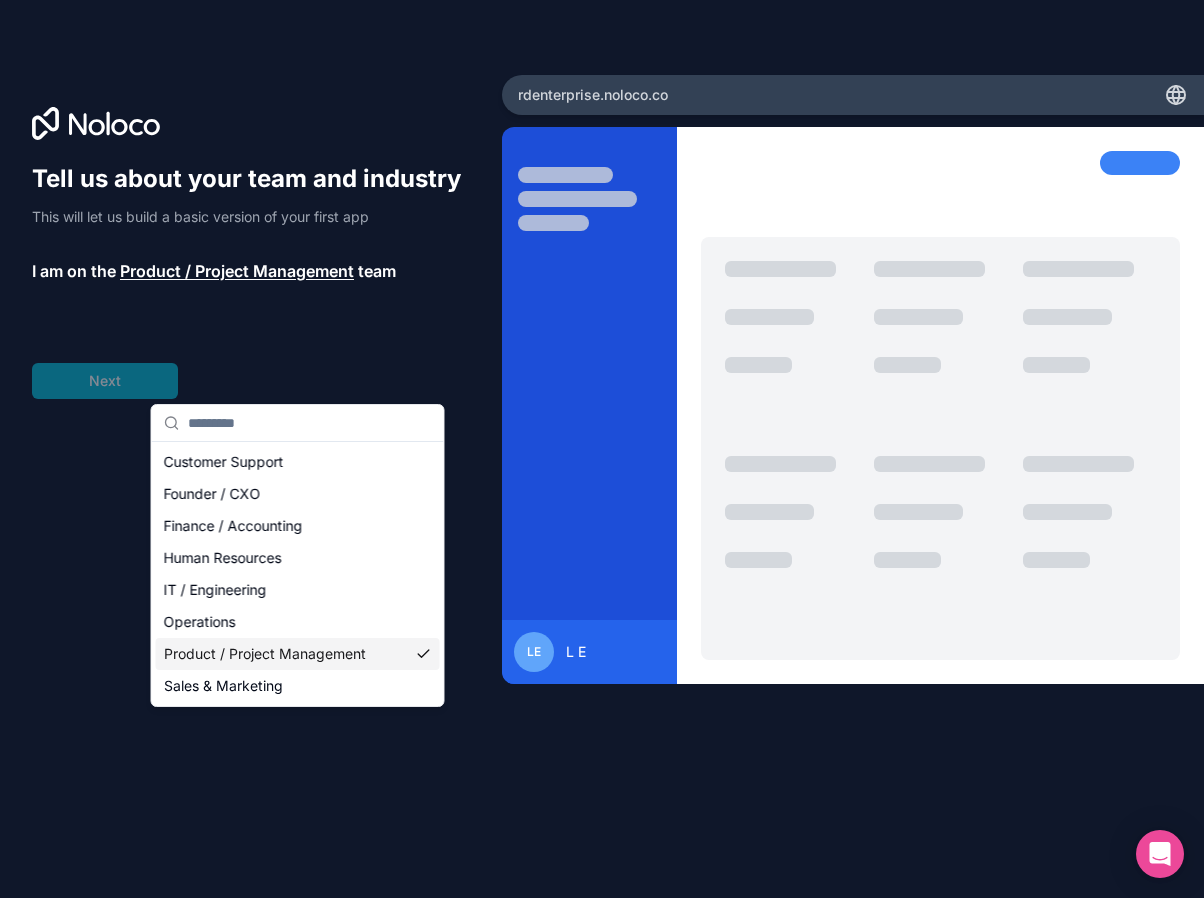 scroll, scrollTop: 55, scrollLeft: 0, axis: vertical 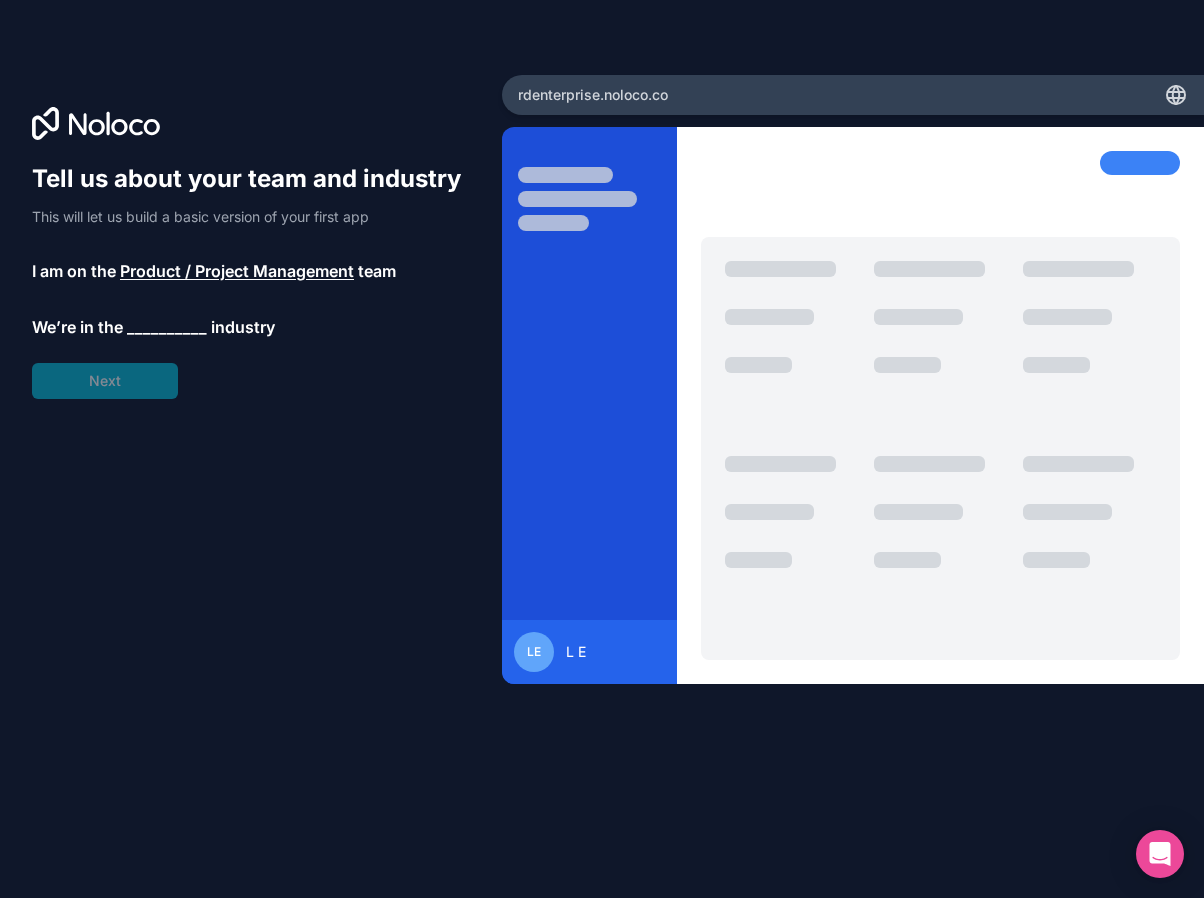 click on "We’re in the" at bounding box center (77, 327) 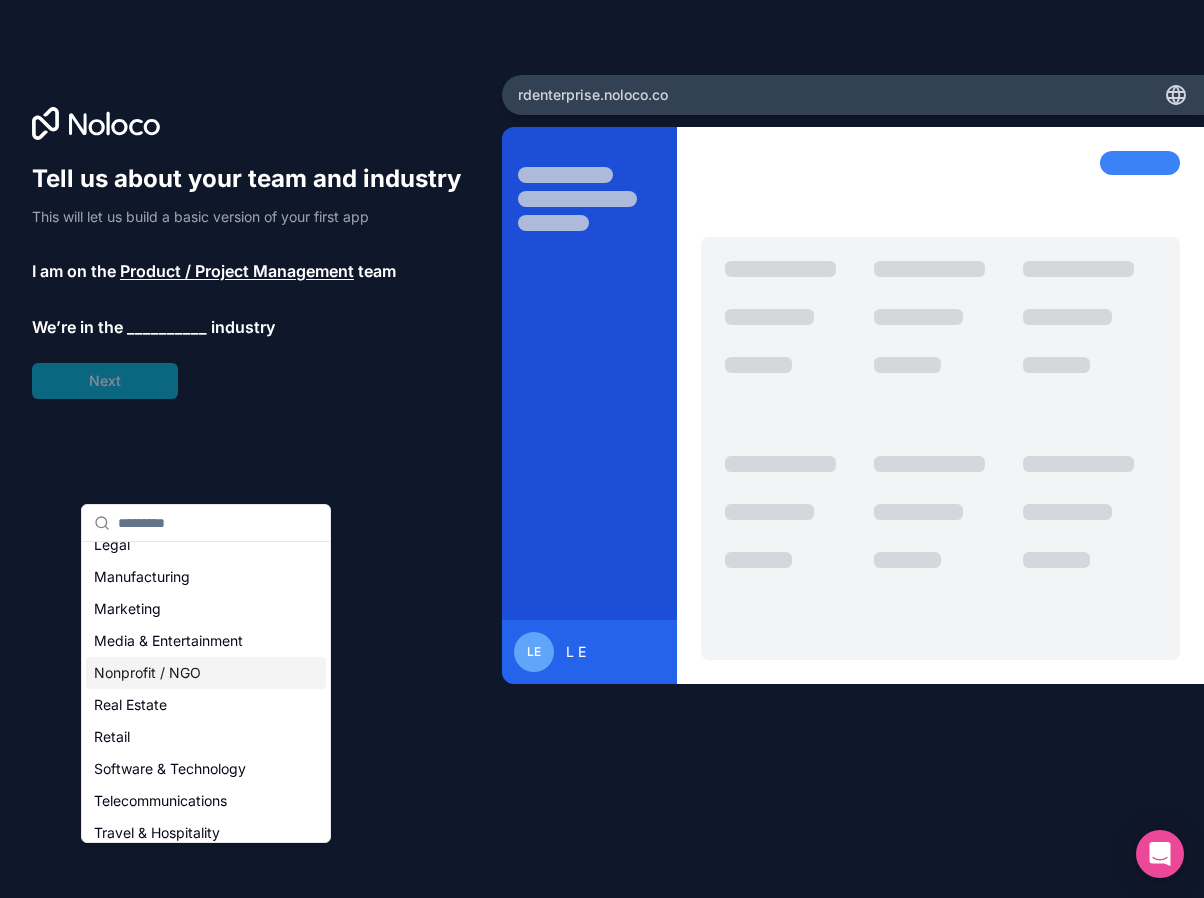 scroll, scrollTop: 274, scrollLeft: 0, axis: vertical 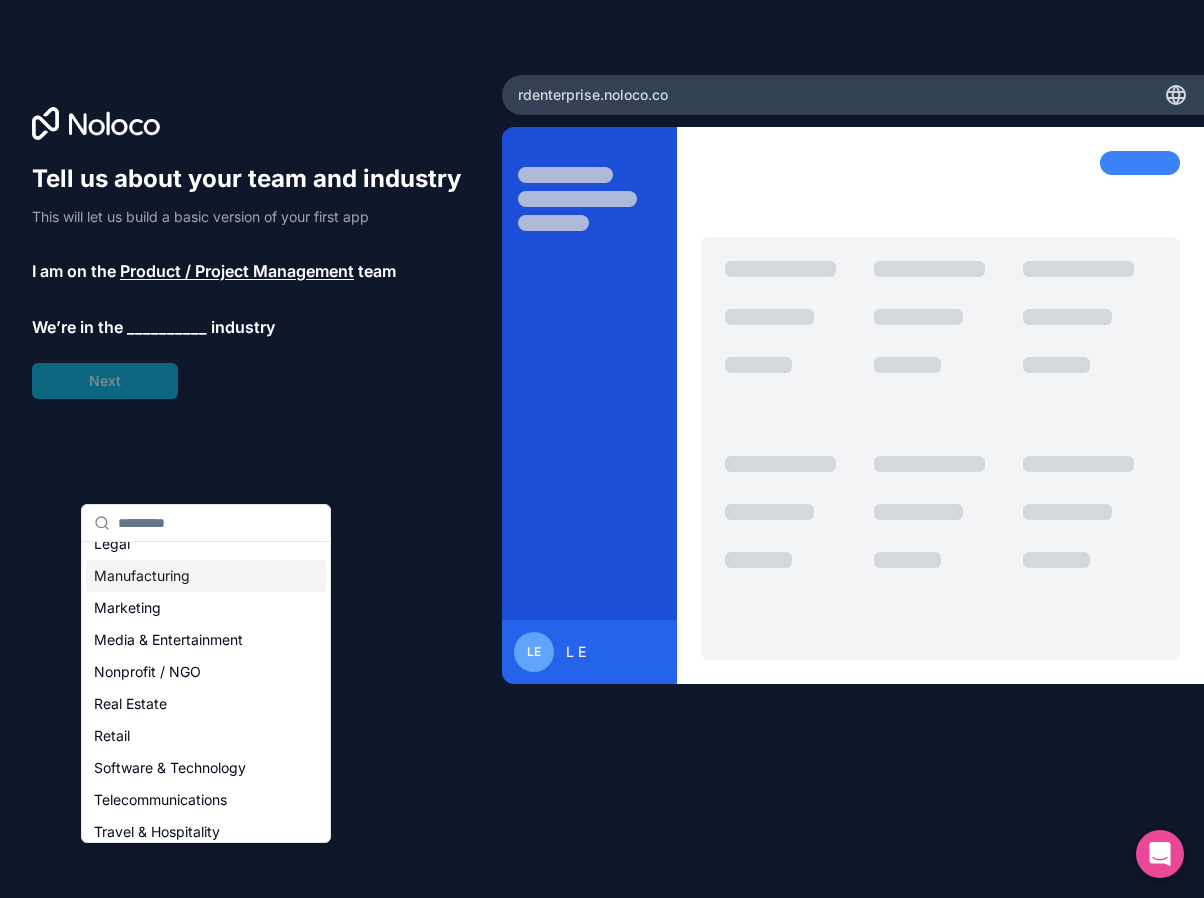click on "Manufacturing" at bounding box center [206, 576] 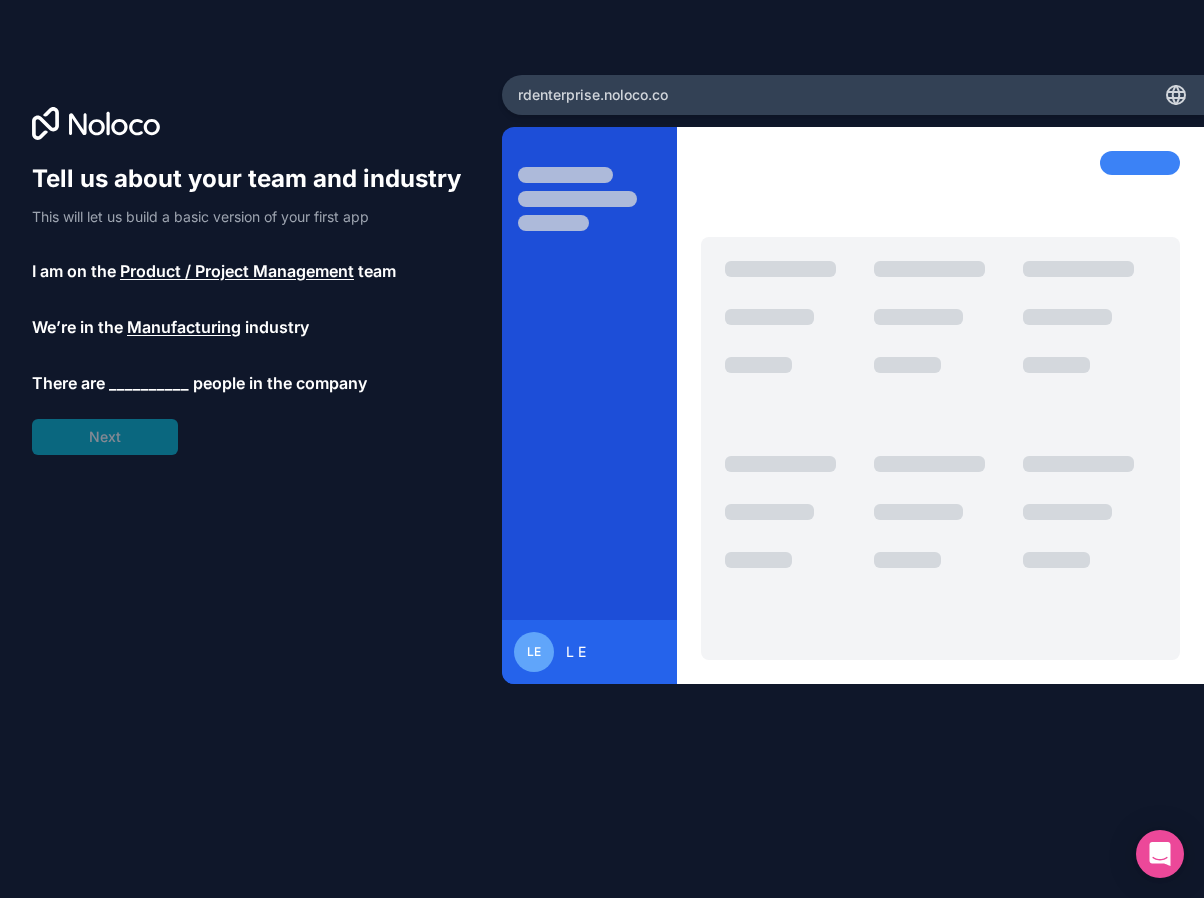 click on "__________" at bounding box center [149, 383] 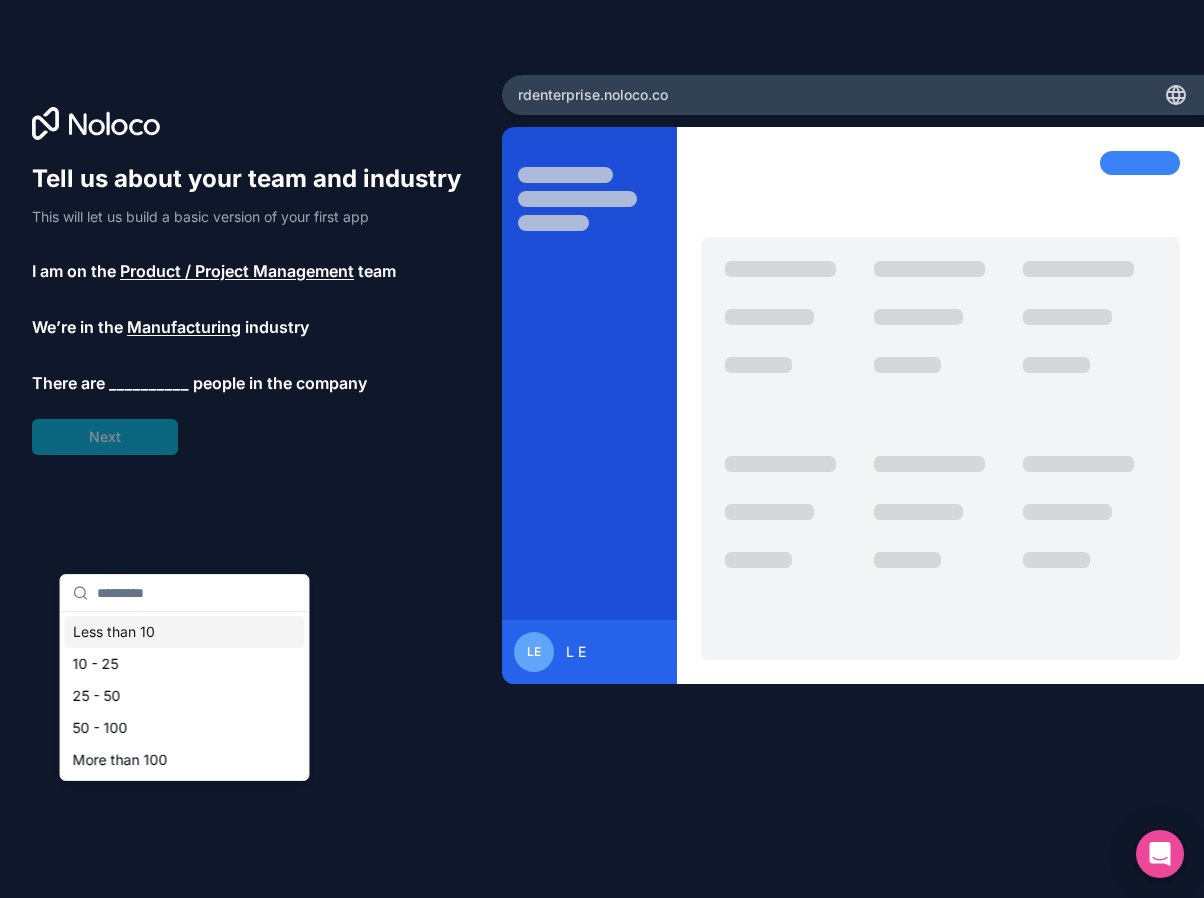click on "Less than 10" at bounding box center (185, 632) 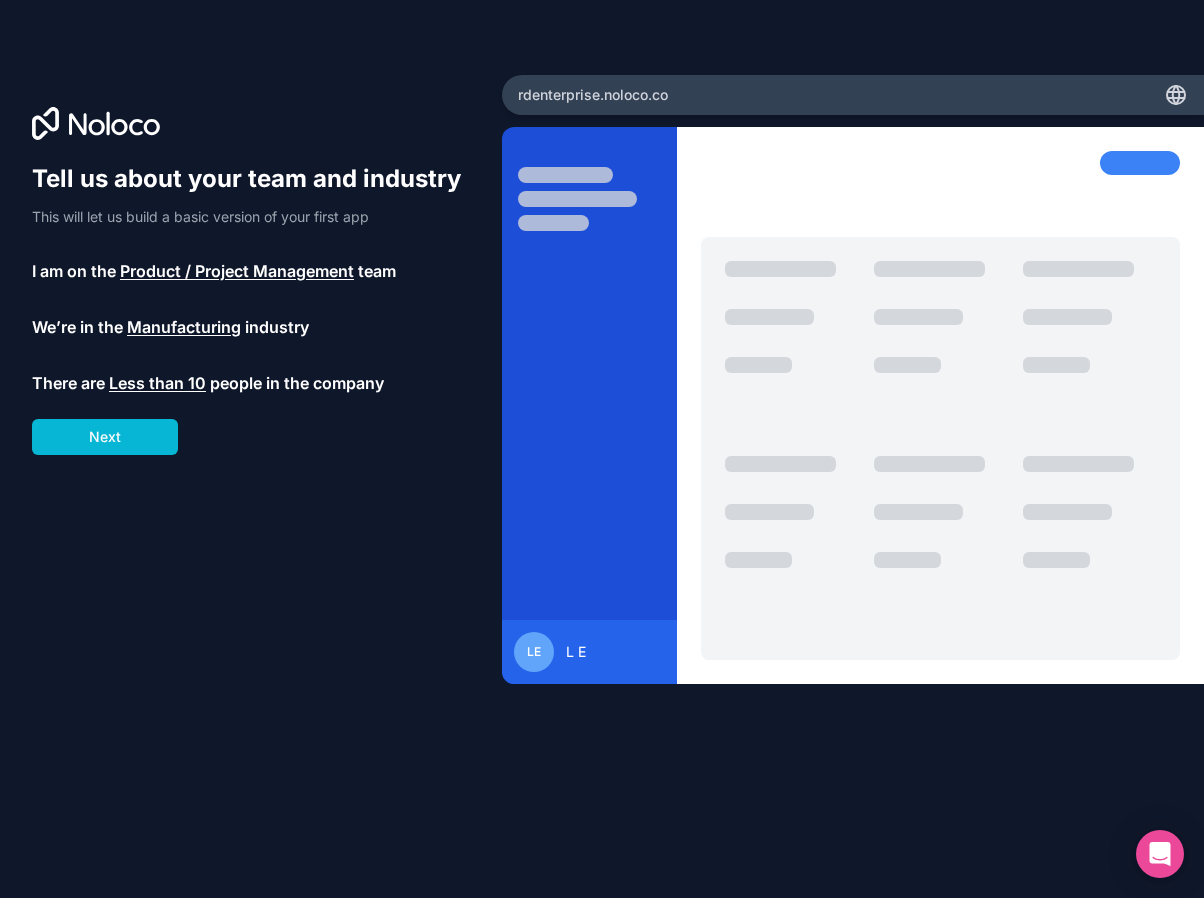 click on "Manufacturing" at bounding box center (184, 327) 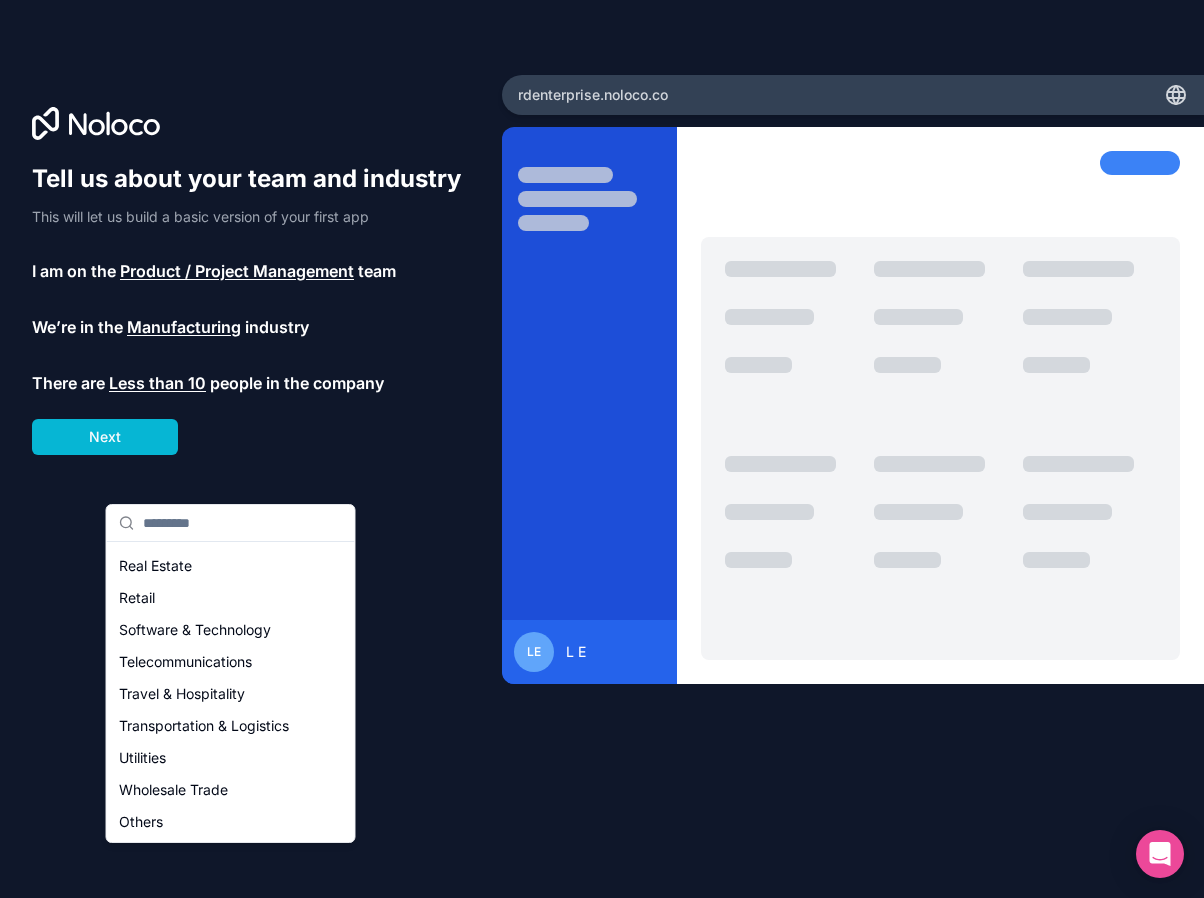 scroll, scrollTop: 465, scrollLeft: 0, axis: vertical 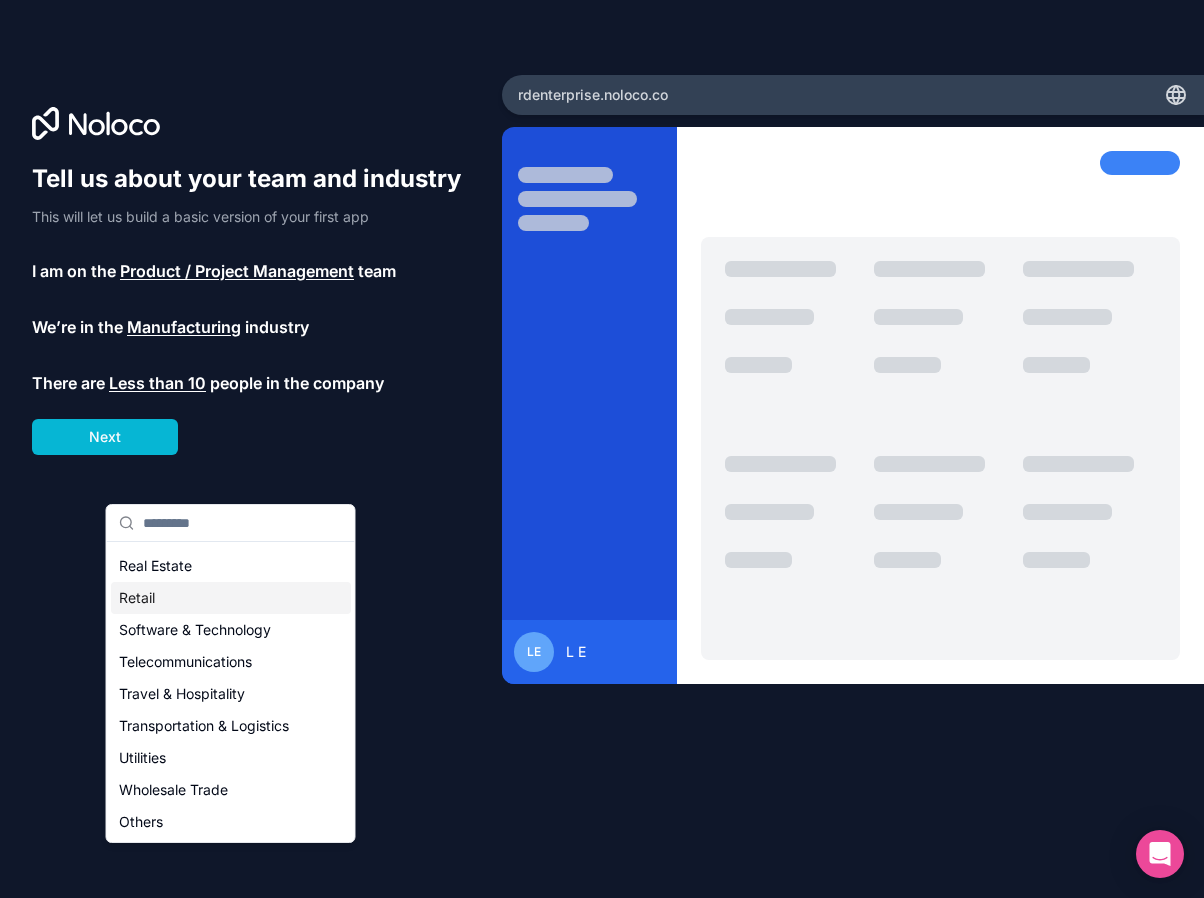 click on "Retail" at bounding box center (231, 598) 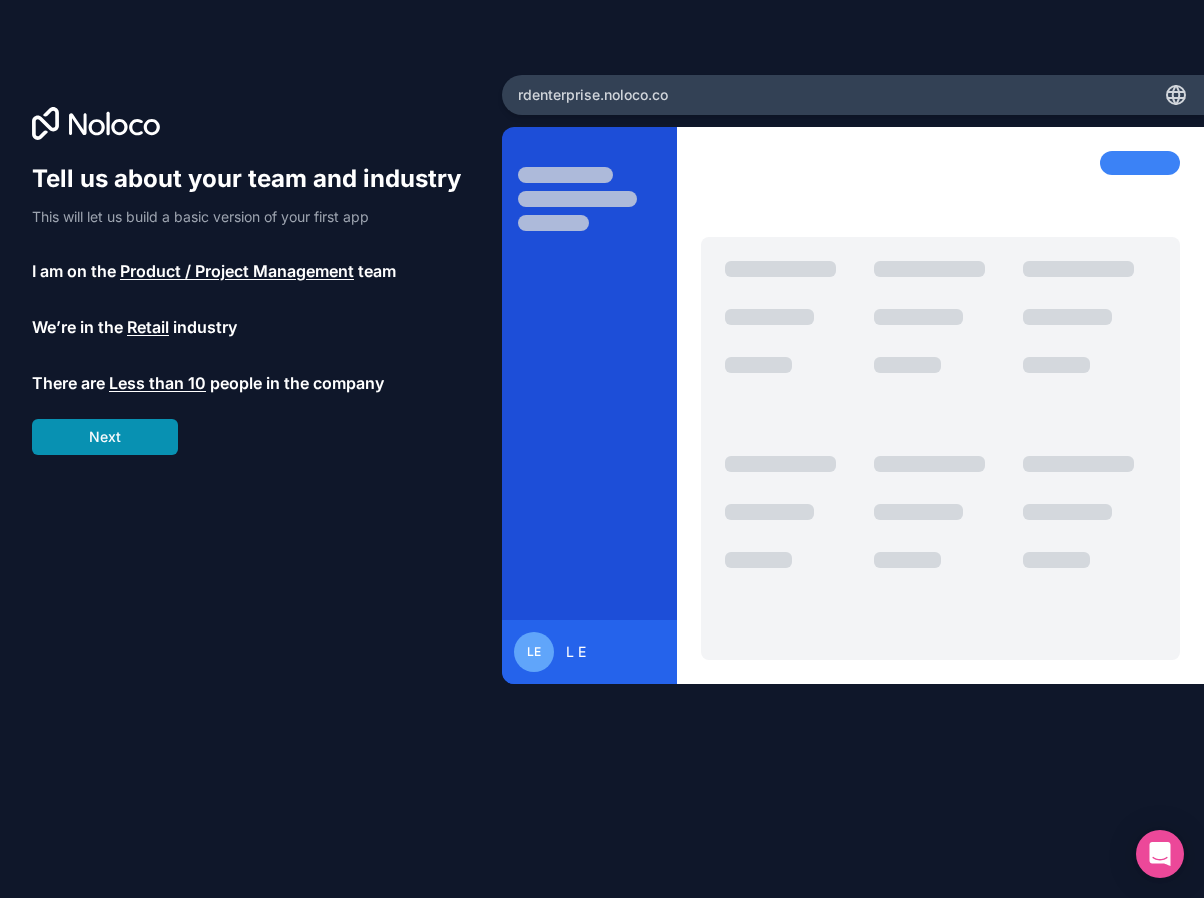 click on "Next" at bounding box center (105, 437) 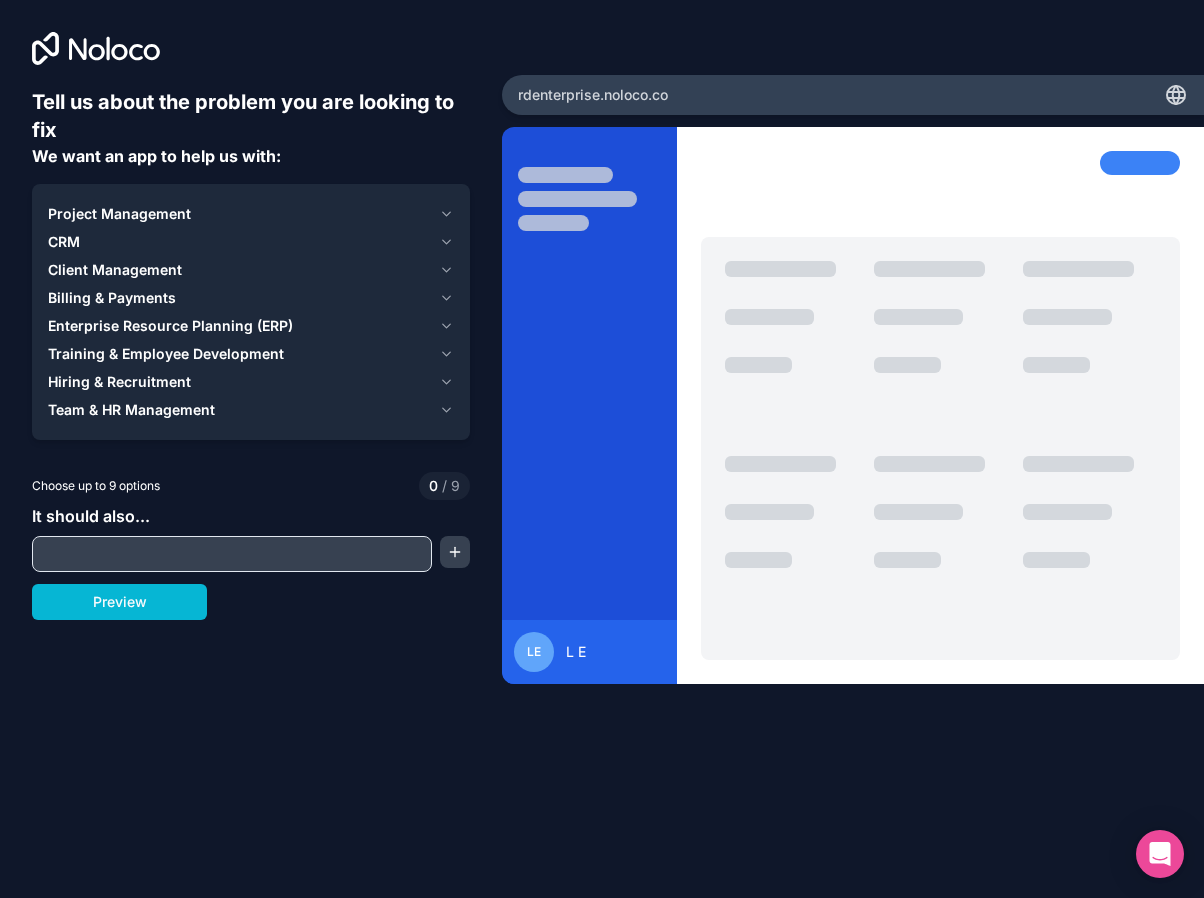 click at bounding box center [232, 554] 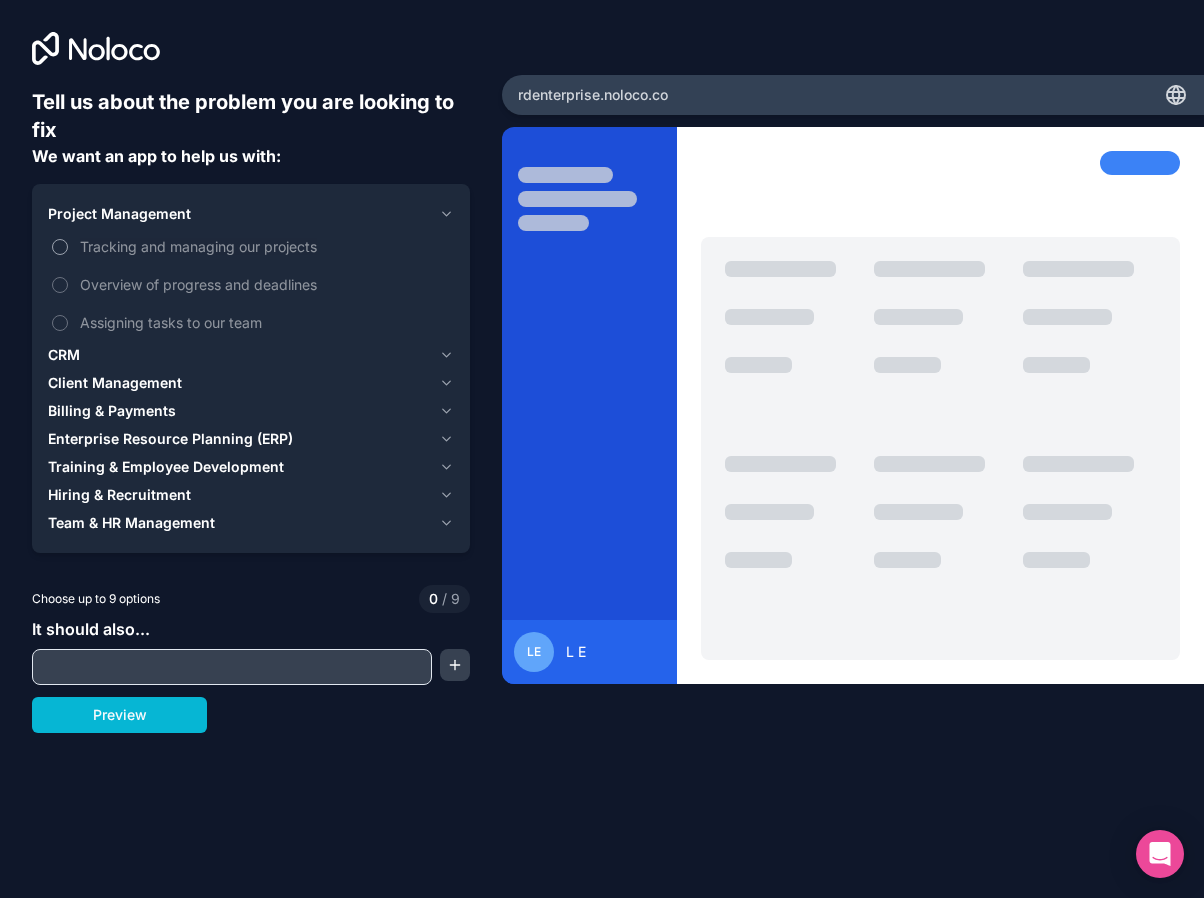 click on "Tracking and managing our projects" at bounding box center (265, 246) 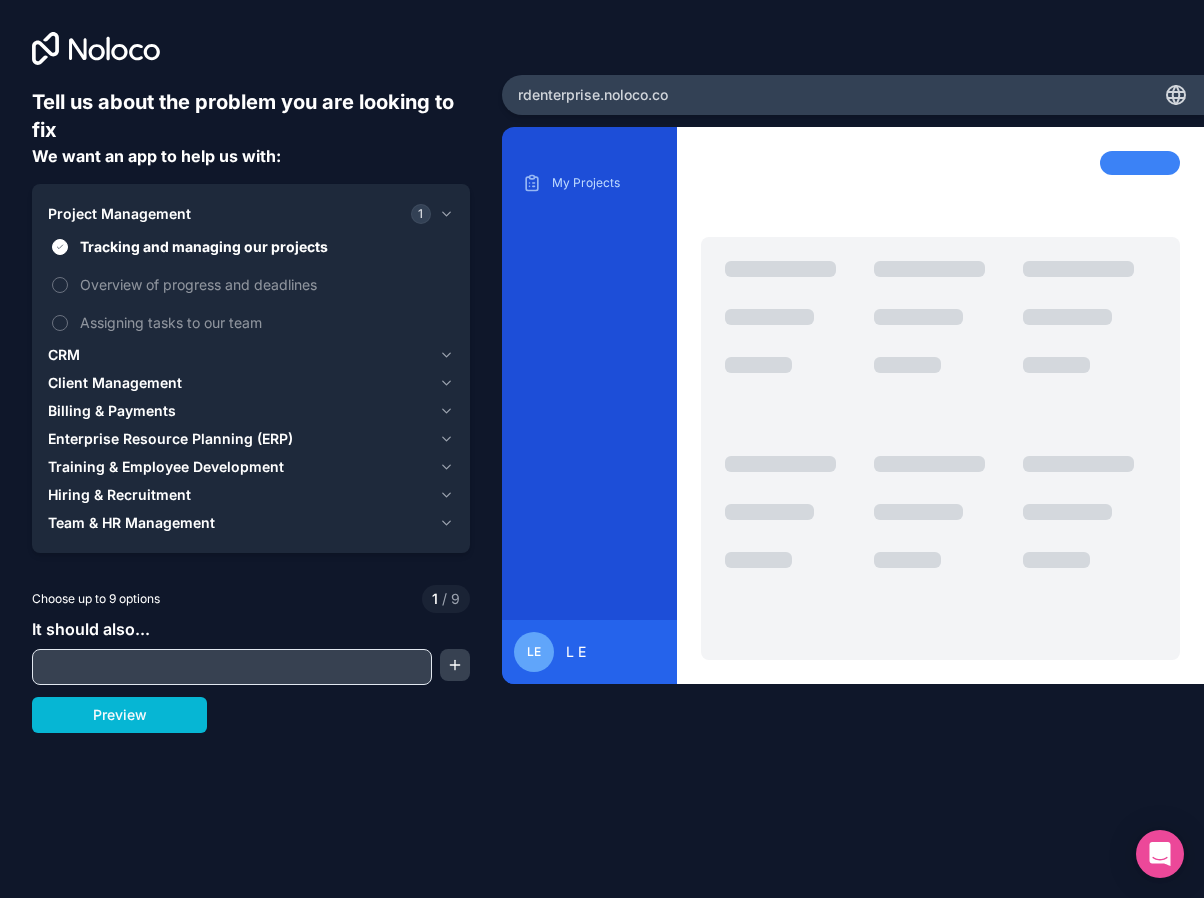 scroll, scrollTop: 6, scrollLeft: 0, axis: vertical 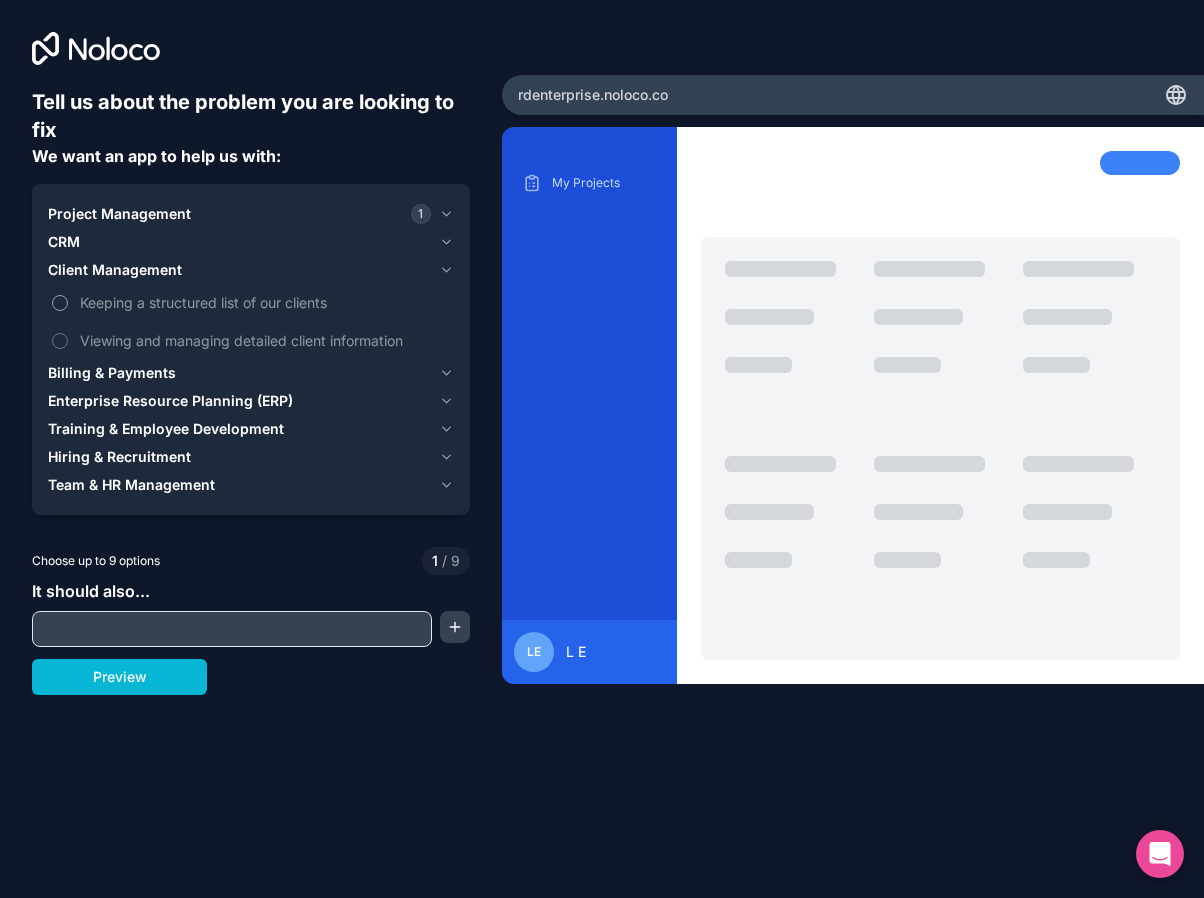 click on "Keeping a structured list of our clients" at bounding box center (265, 302) 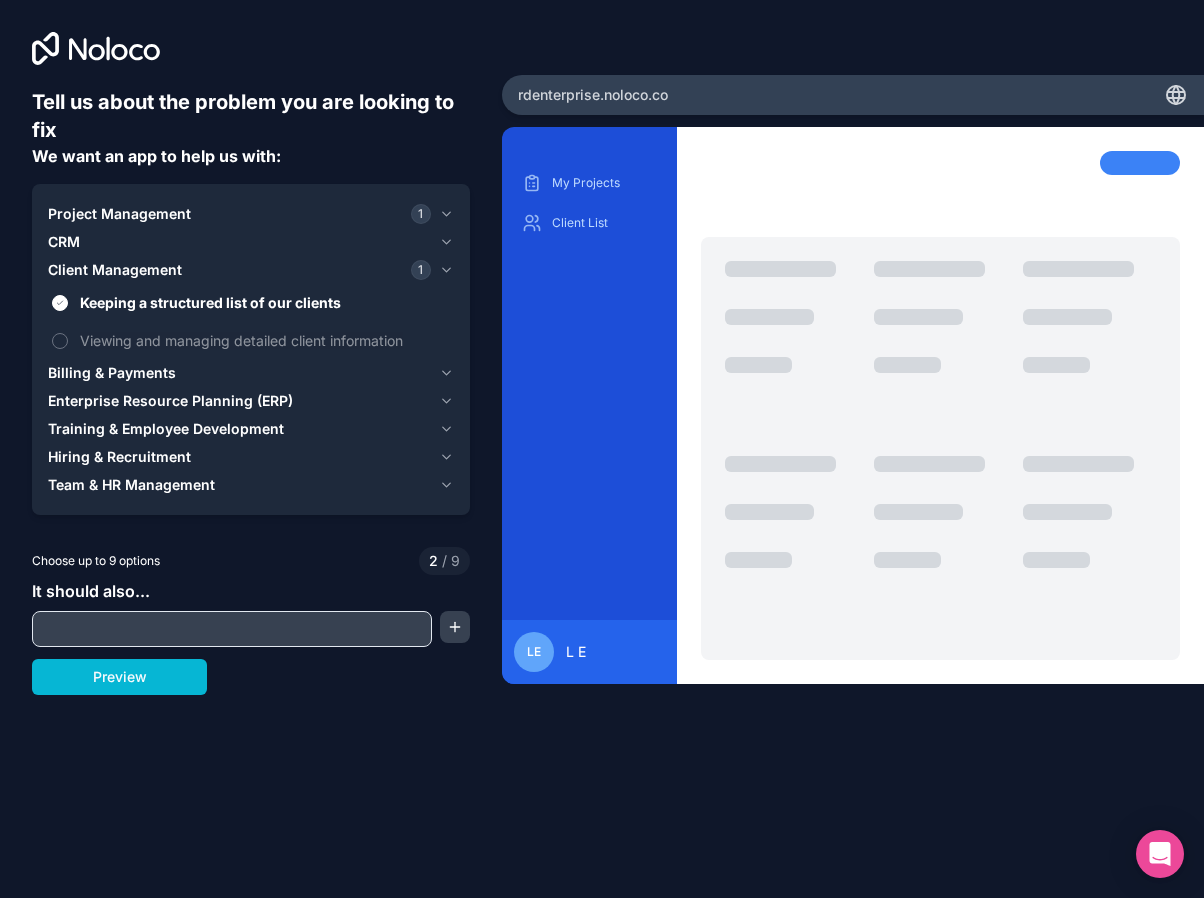 click on "Project Management 1" at bounding box center [239, 214] 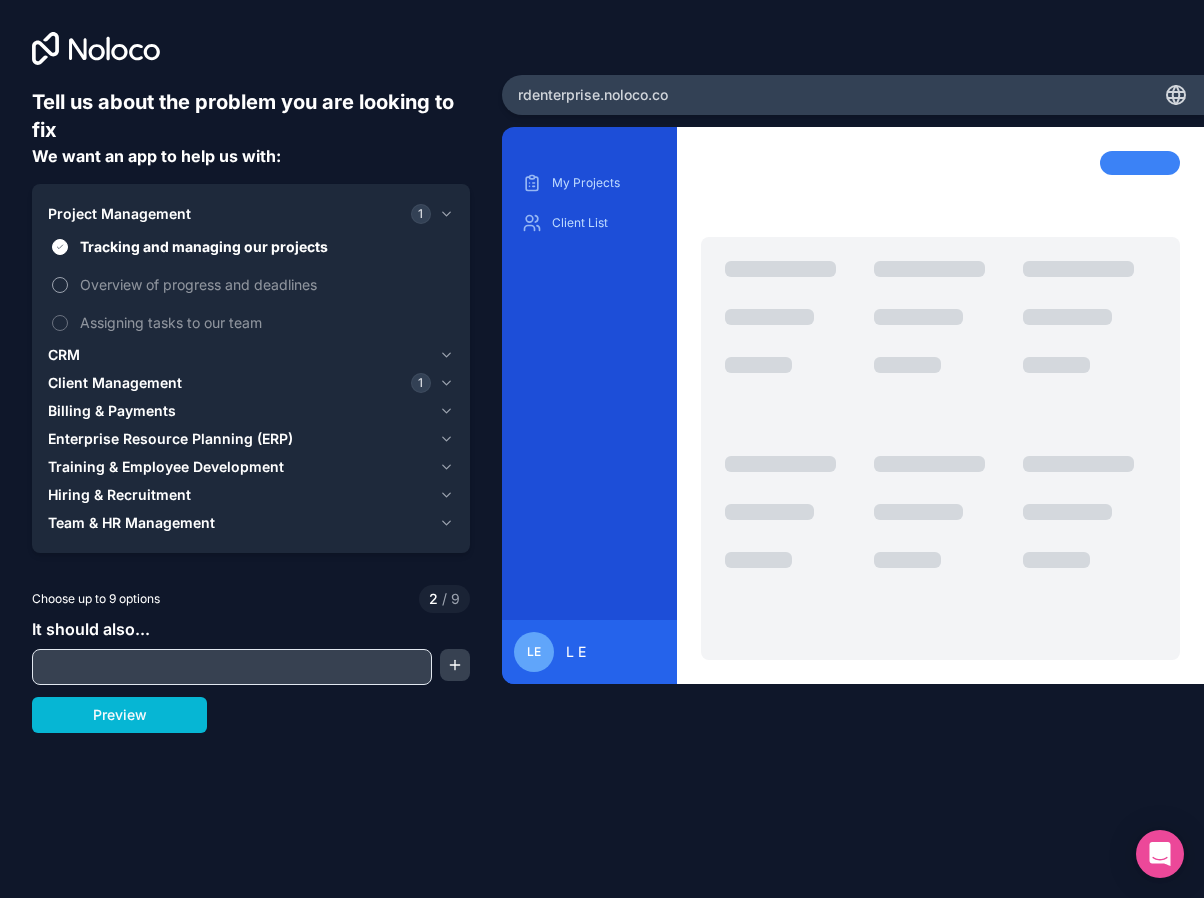 click on "Overview of progress and deadlines" at bounding box center [265, 284] 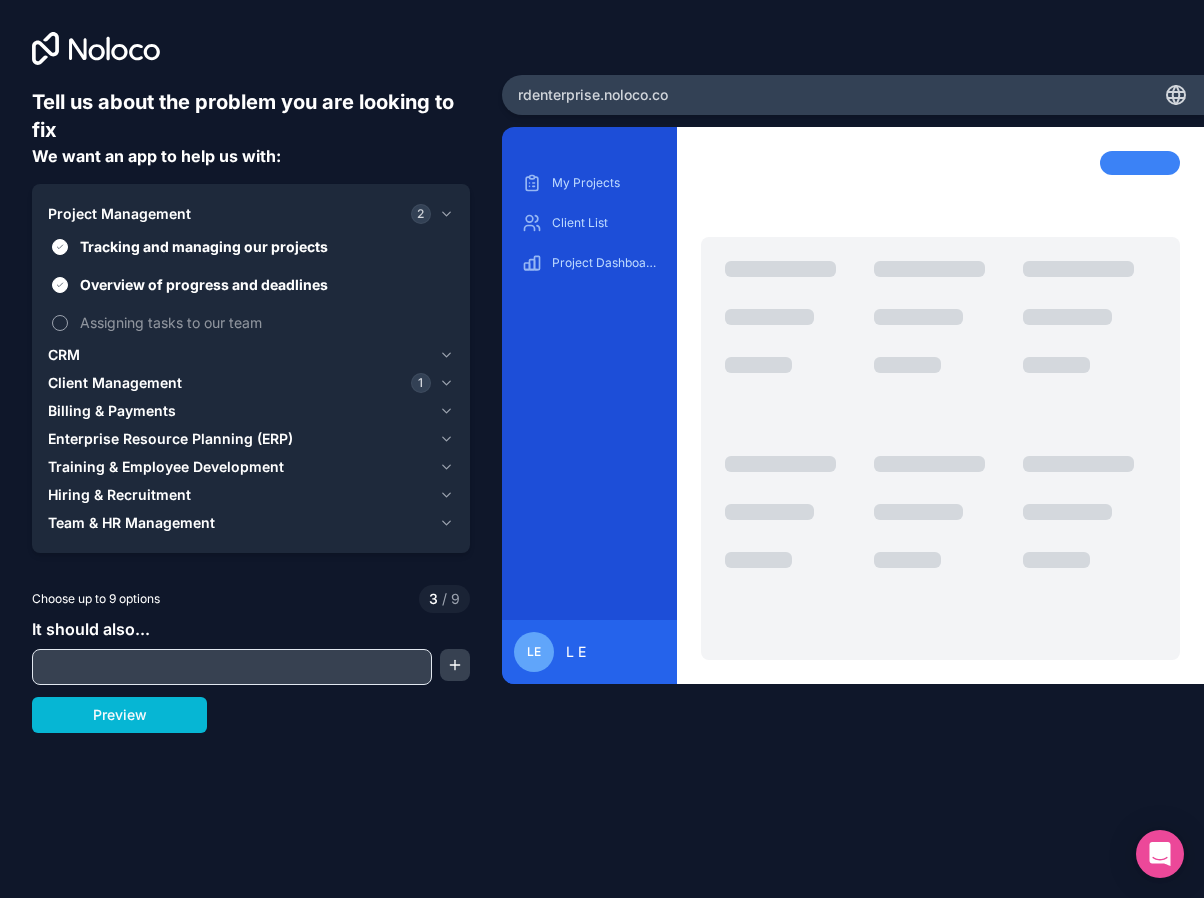 click on "Assigning tasks to our team" at bounding box center (265, 322) 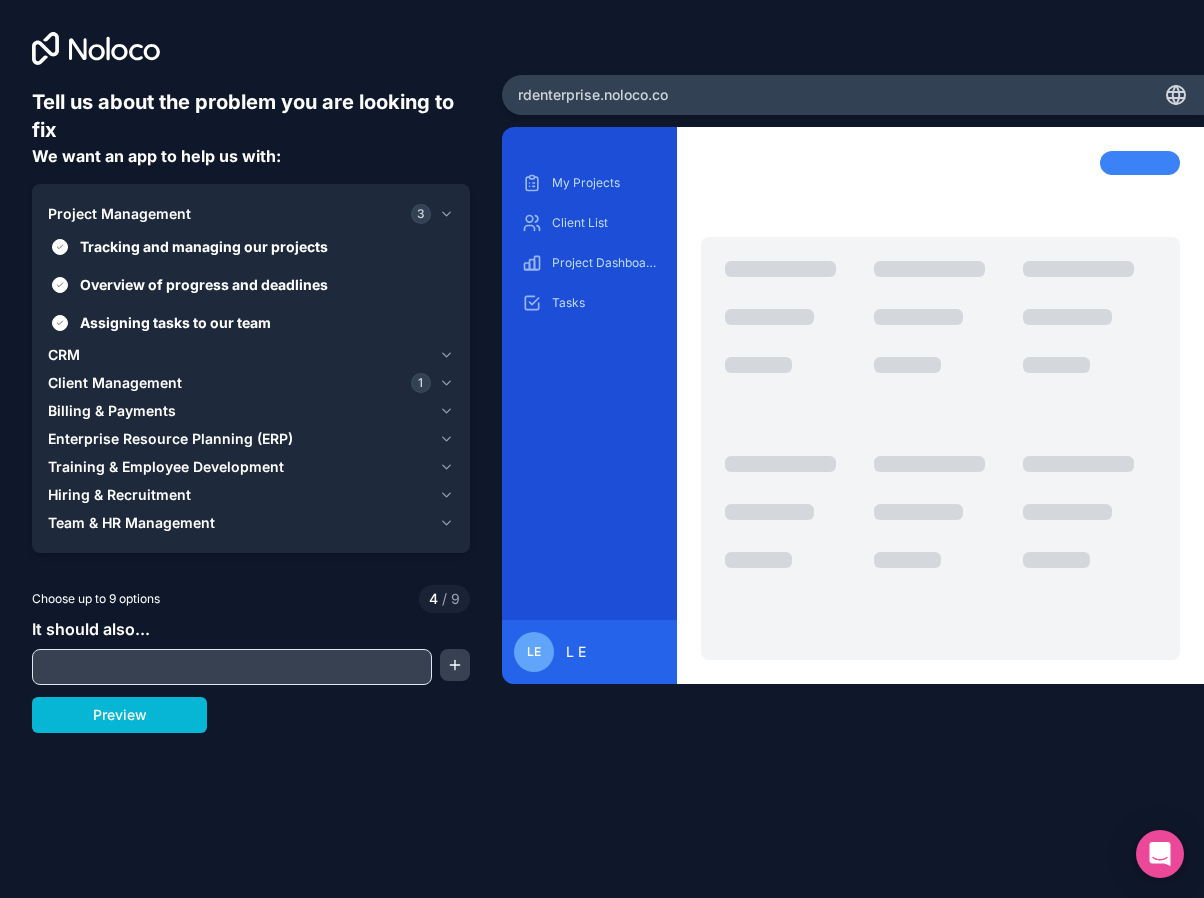 click on "CRM" at bounding box center (251, 355) 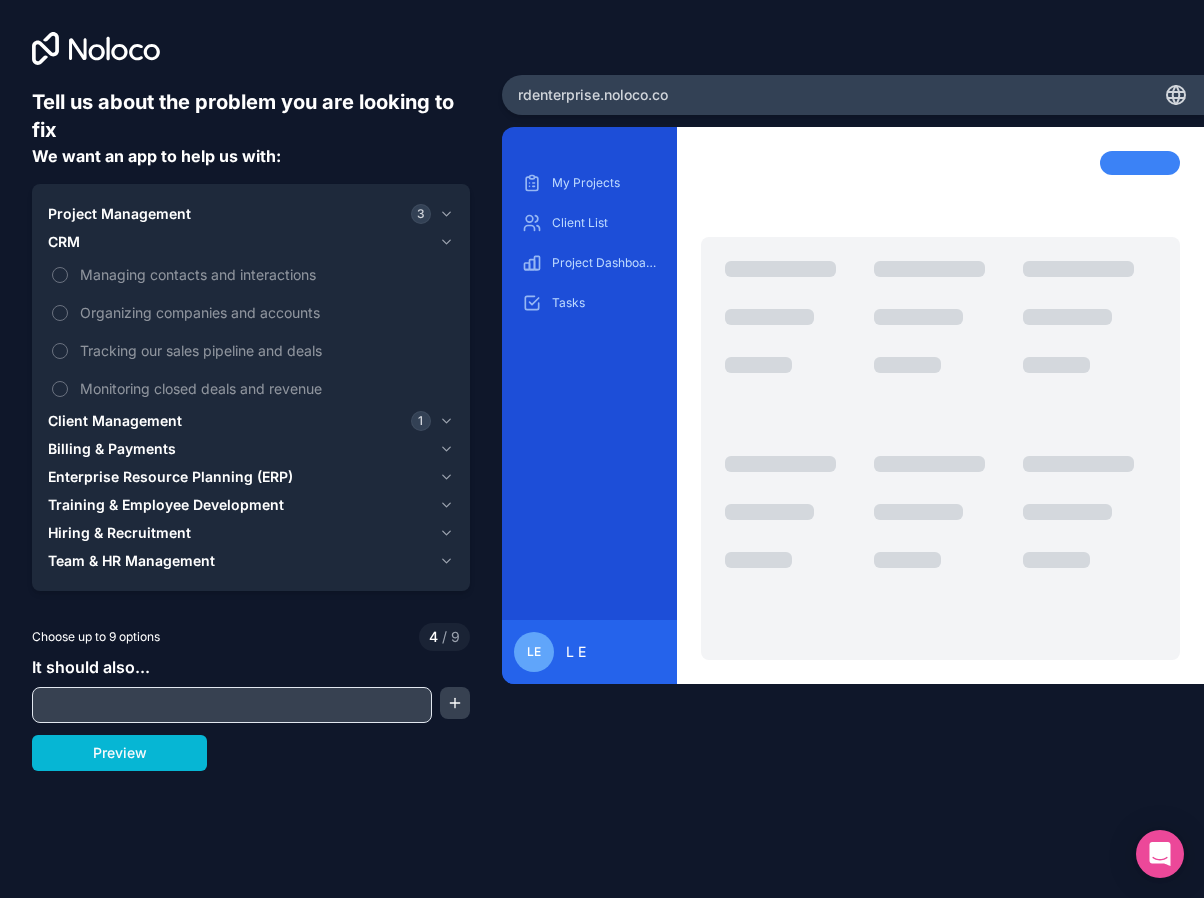 scroll, scrollTop: 6, scrollLeft: 0, axis: vertical 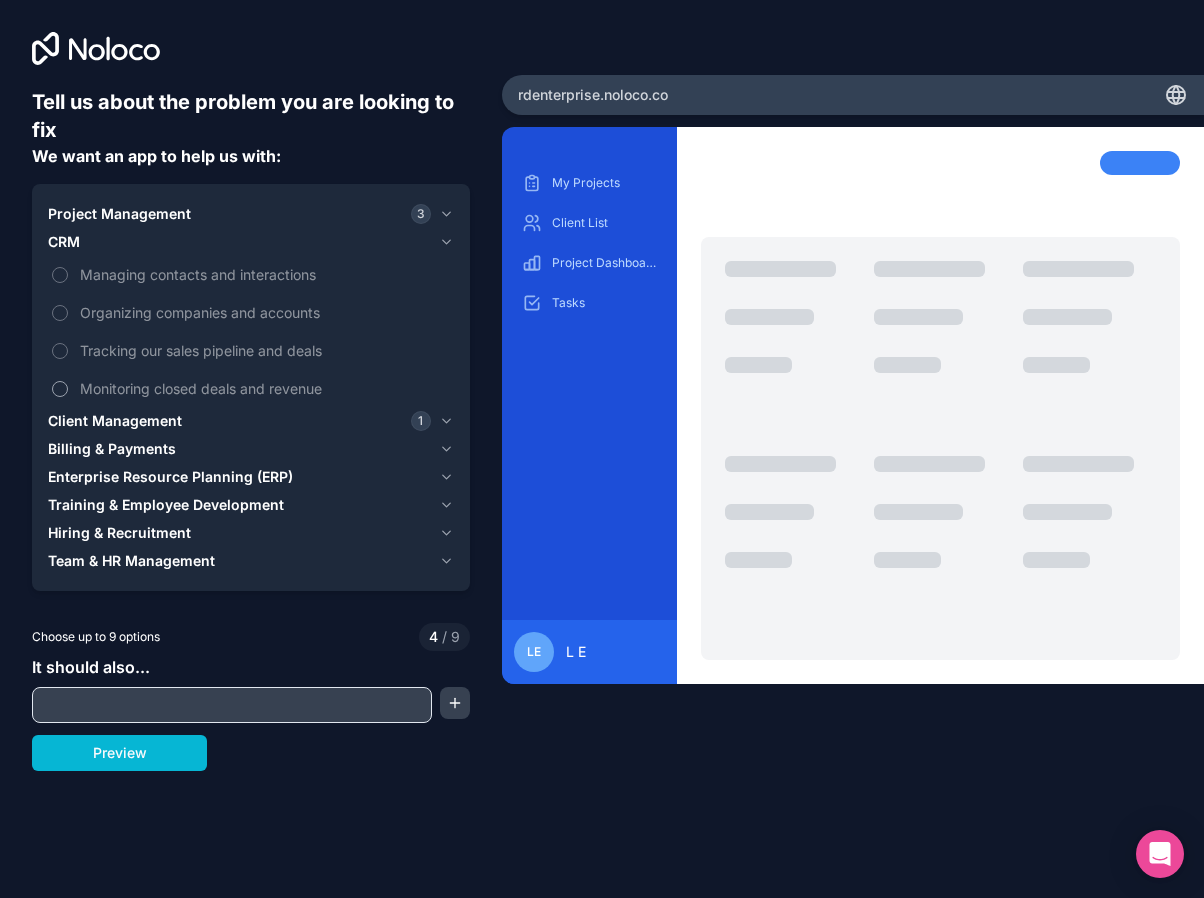 click on "Monitoring closed deals and revenue" at bounding box center [265, 388] 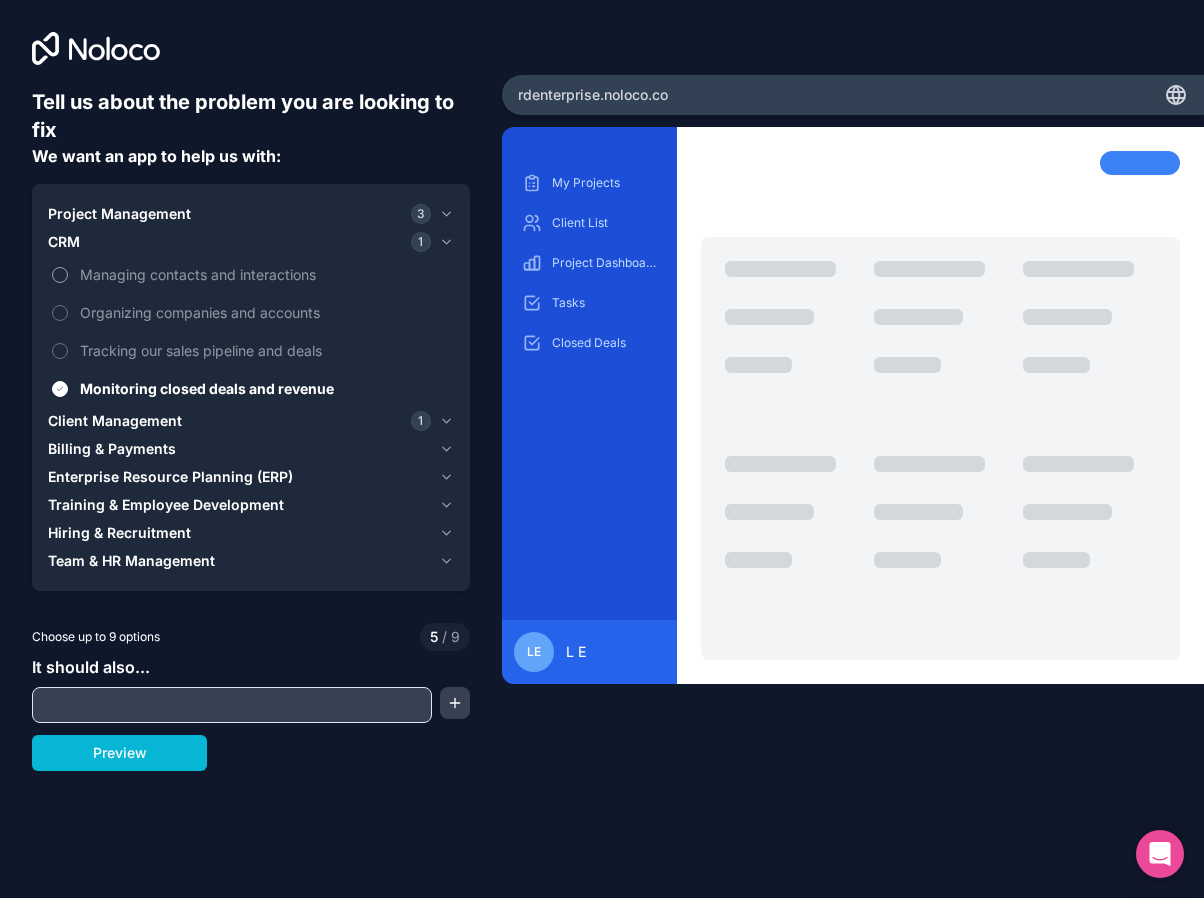 click on "Managing contacts and interactions" at bounding box center (265, 274) 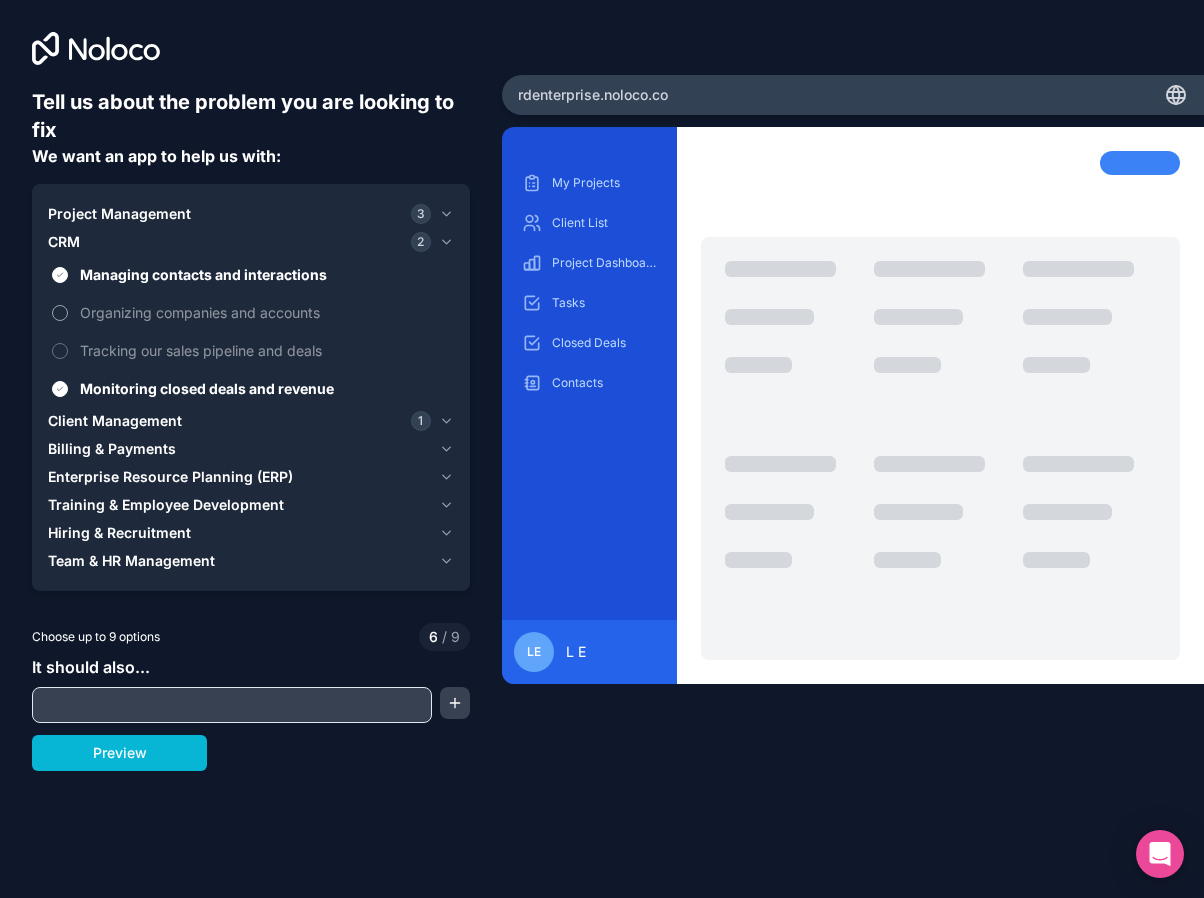 click on "Organizing companies and accounts" at bounding box center [265, 312] 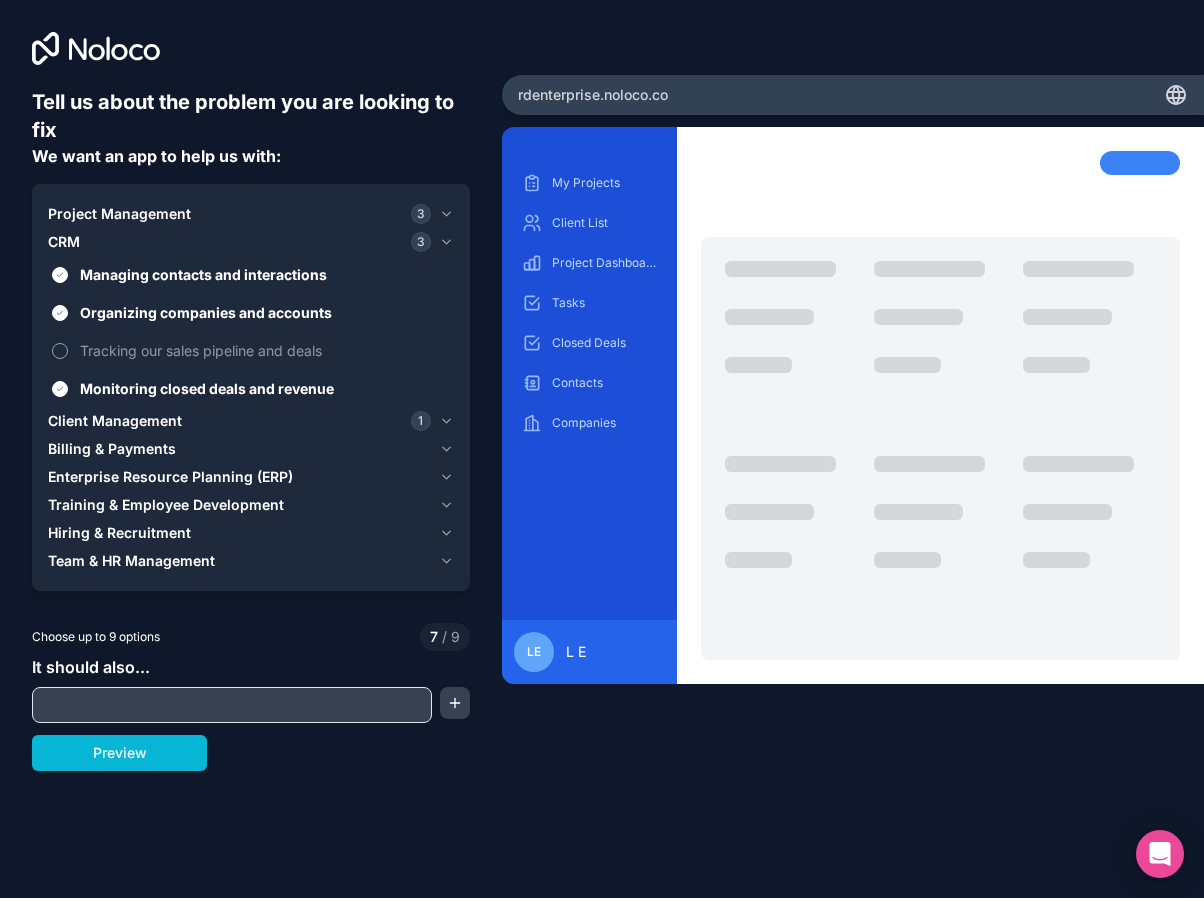 click on "Tracking our sales pipeline and deals" at bounding box center [265, 350] 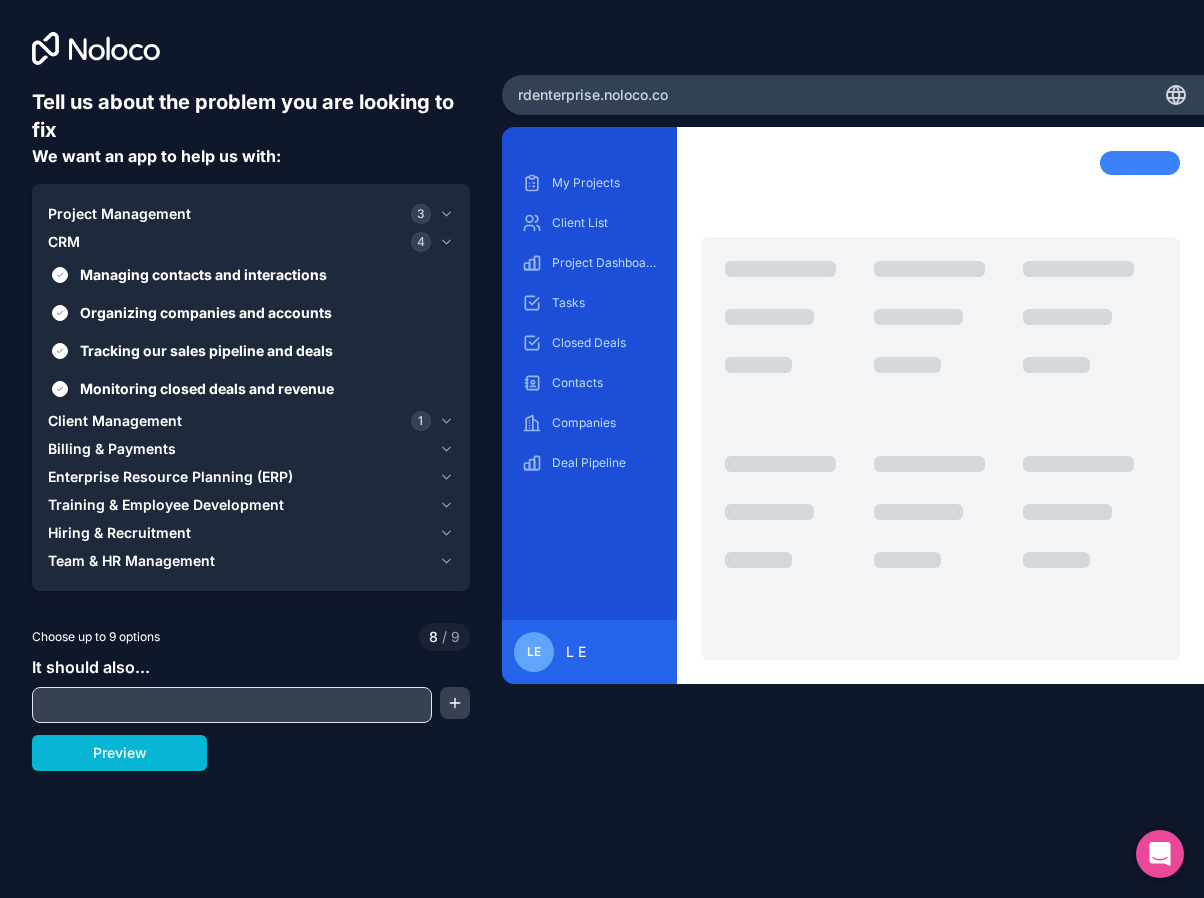 click on "Client Management 1" at bounding box center (239, 421) 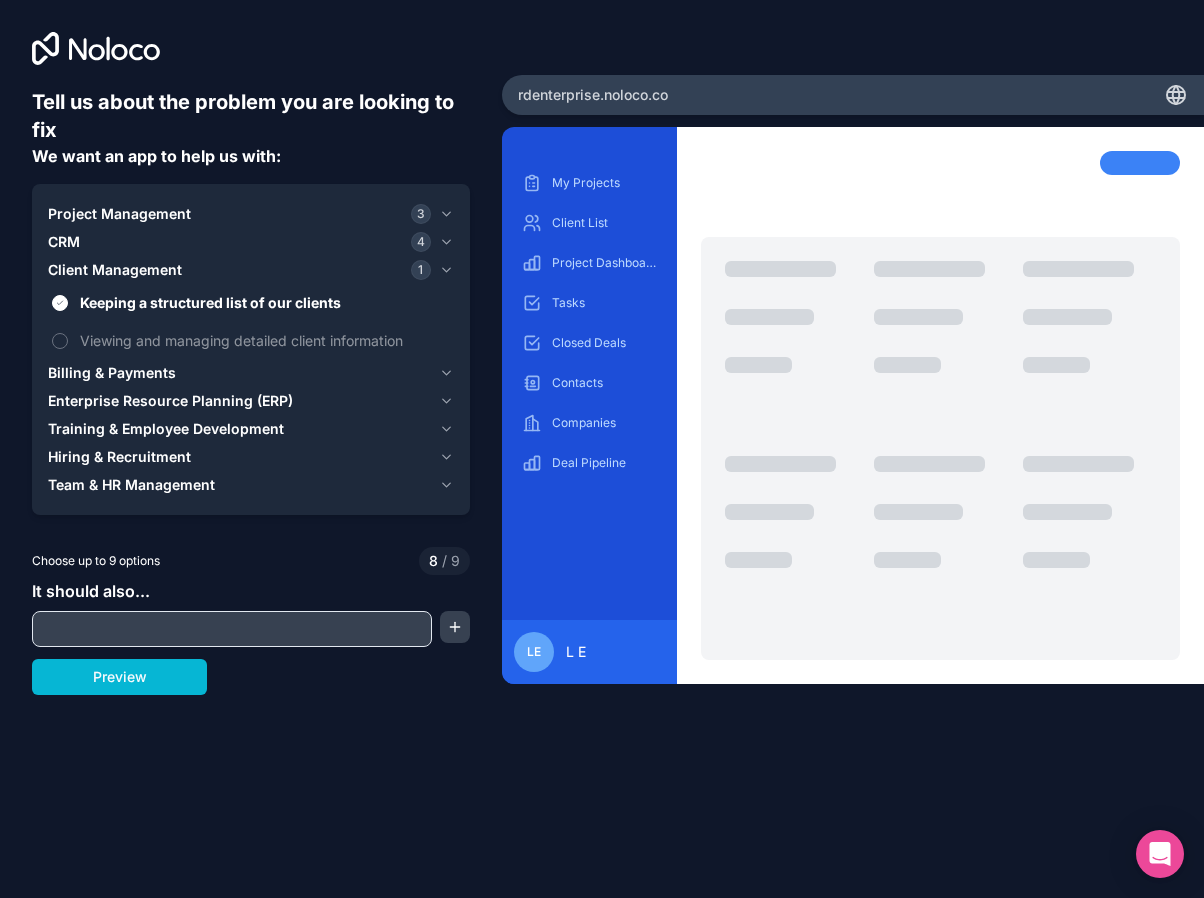 scroll, scrollTop: 0, scrollLeft: 0, axis: both 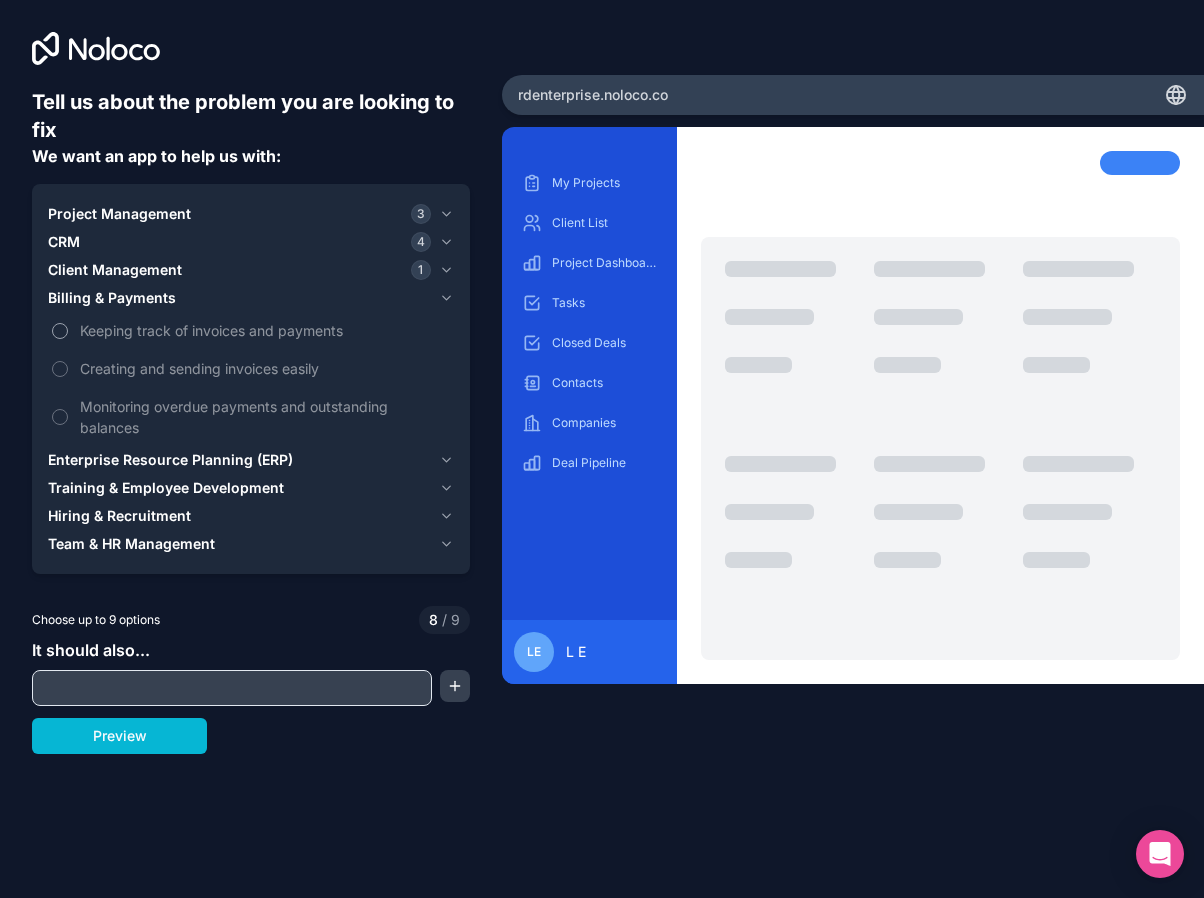 click on "Keeping track of invoices and payments" at bounding box center (265, 330) 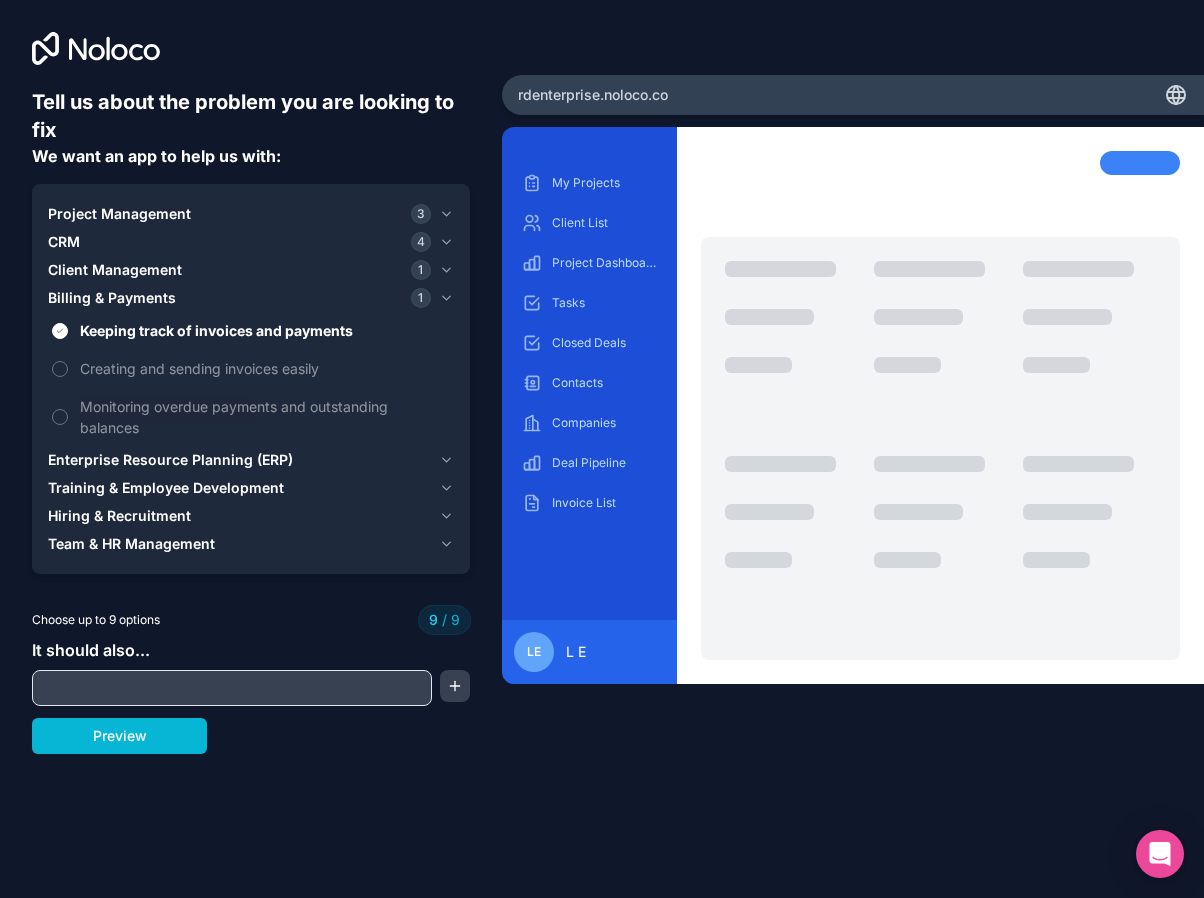 click on "Enterprise Resource Planning (ERP)" at bounding box center [170, 460] 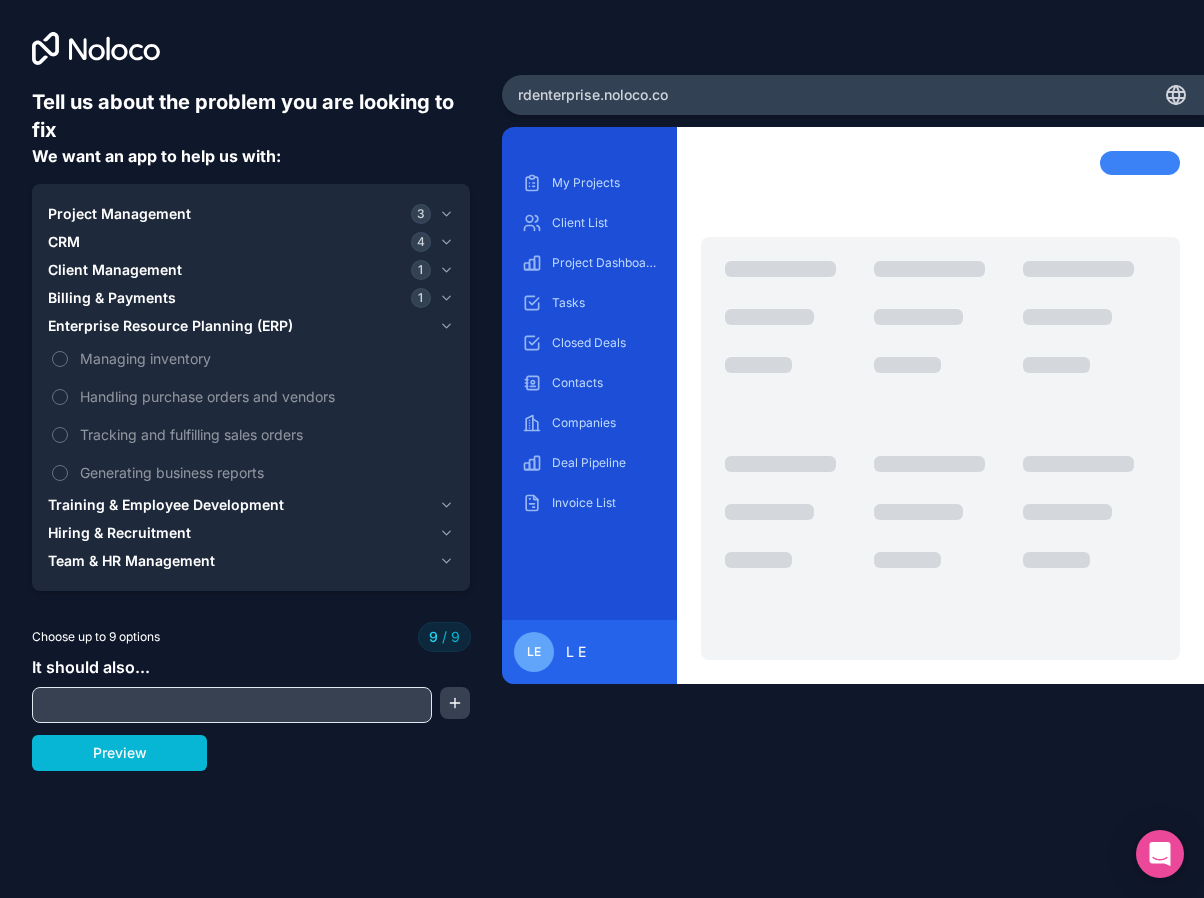 click on "Training & Employee Development" at bounding box center [166, 505] 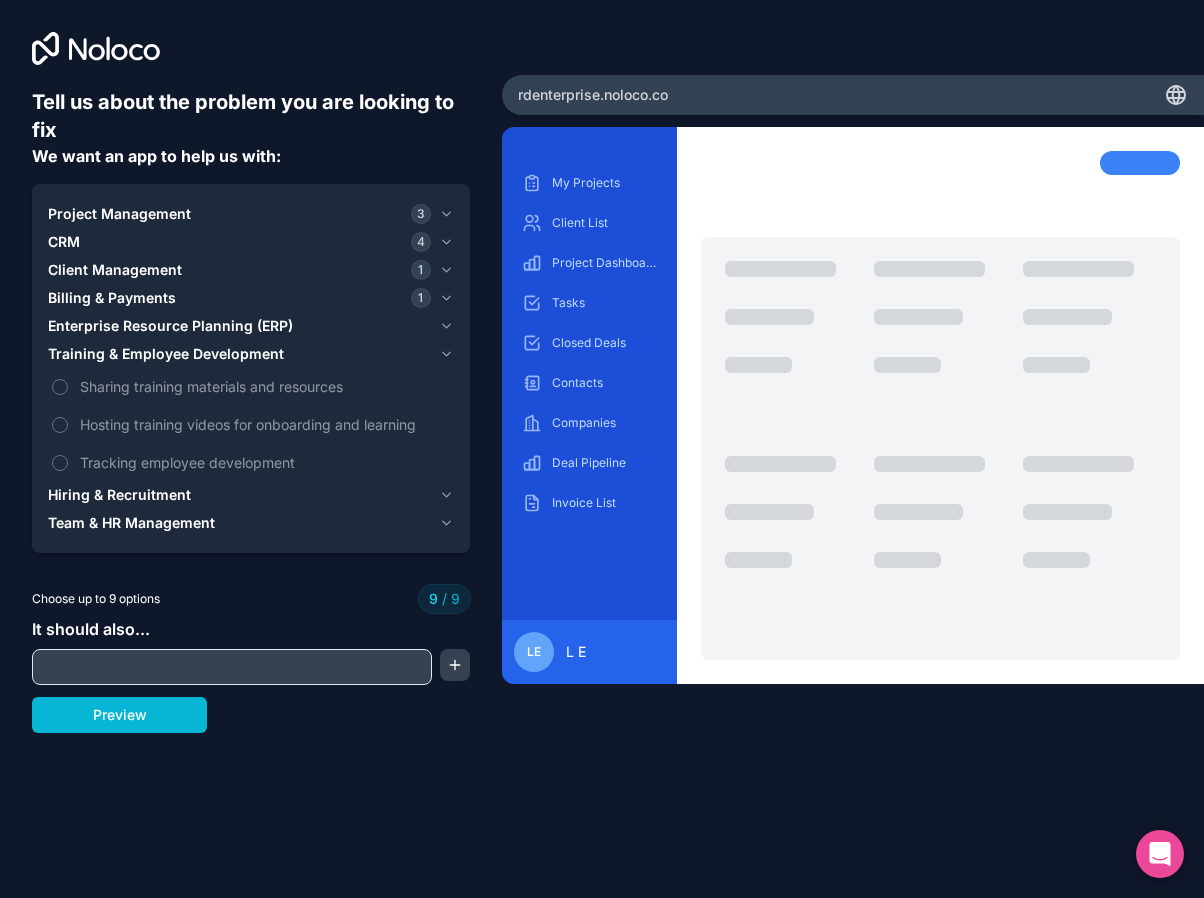 scroll, scrollTop: 6, scrollLeft: 0, axis: vertical 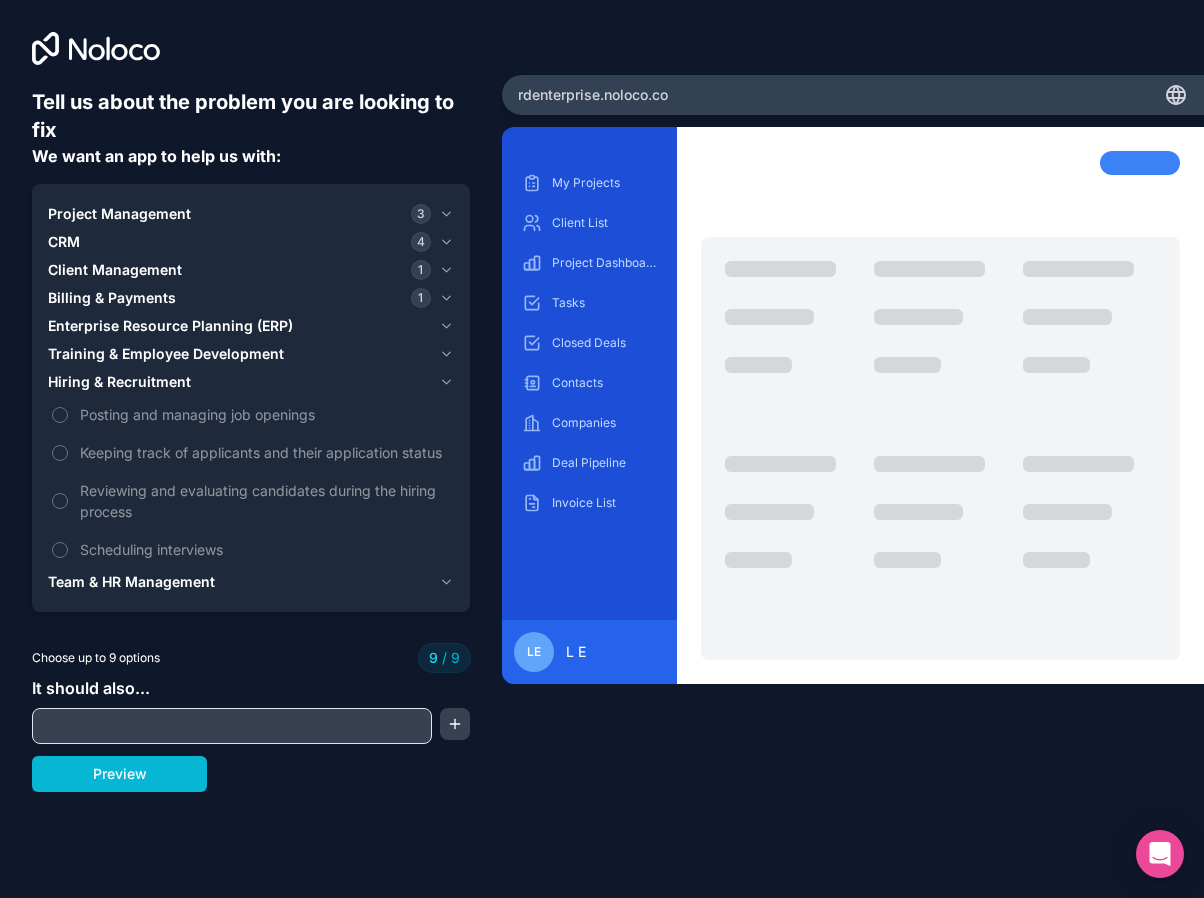 click on "Project Management 3" at bounding box center [239, 214] 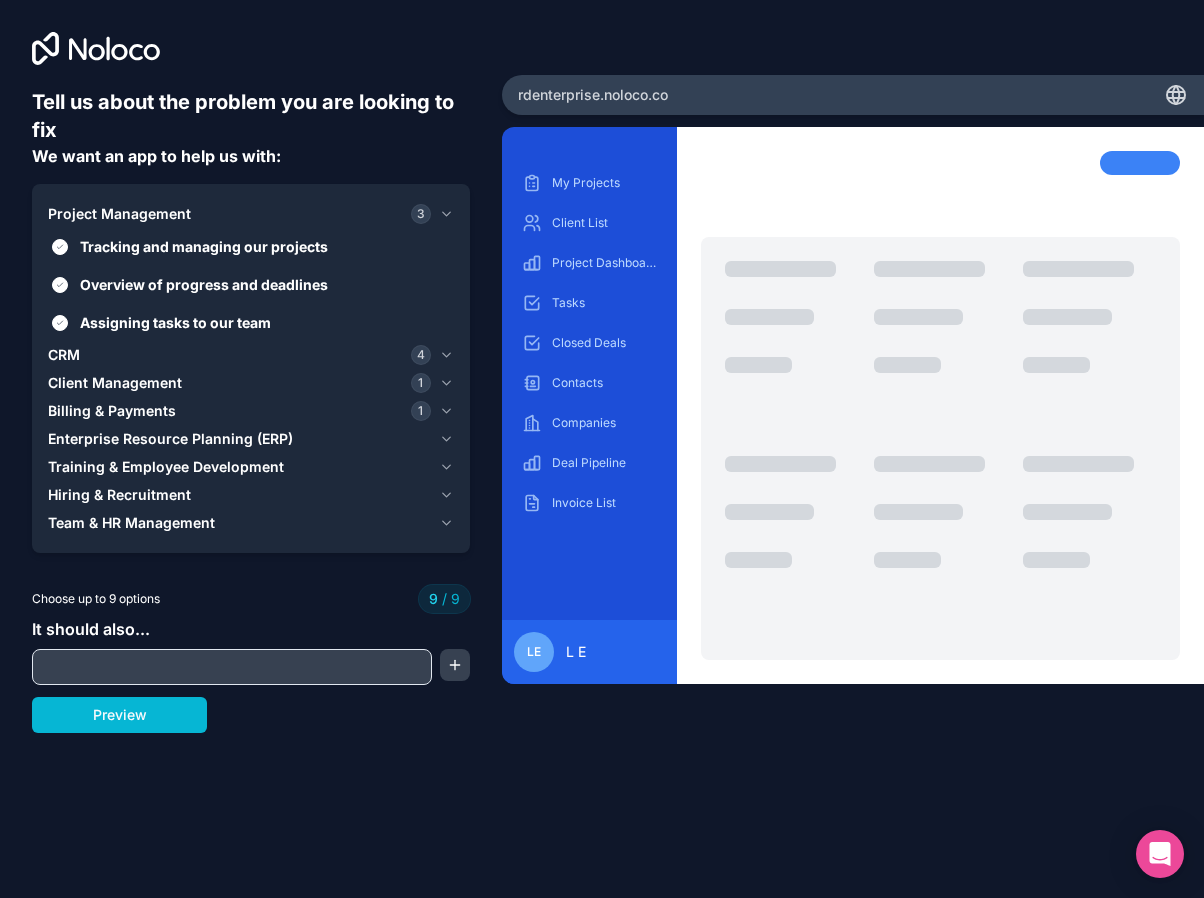 click on "CRM 4" at bounding box center (239, 355) 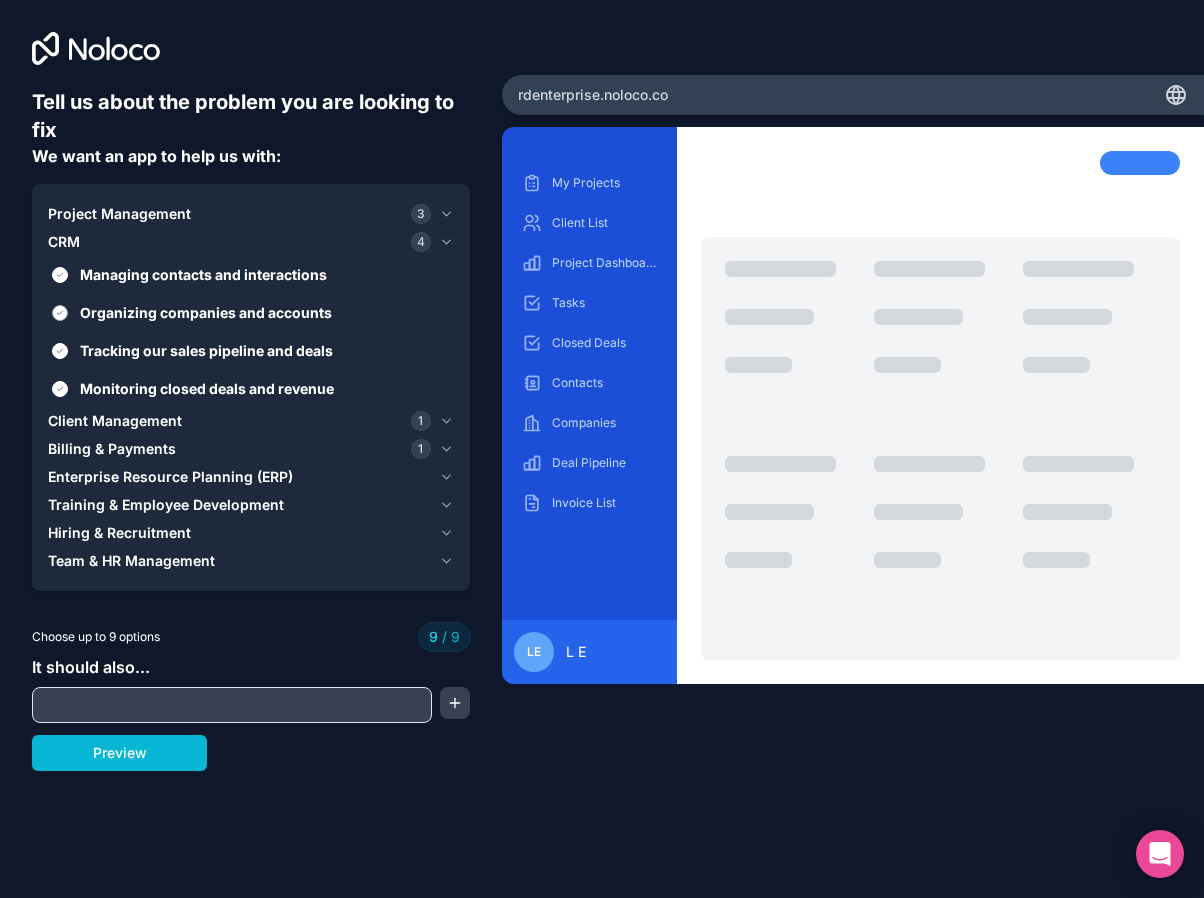 click on "Organizing companies and accounts" at bounding box center [265, 312] 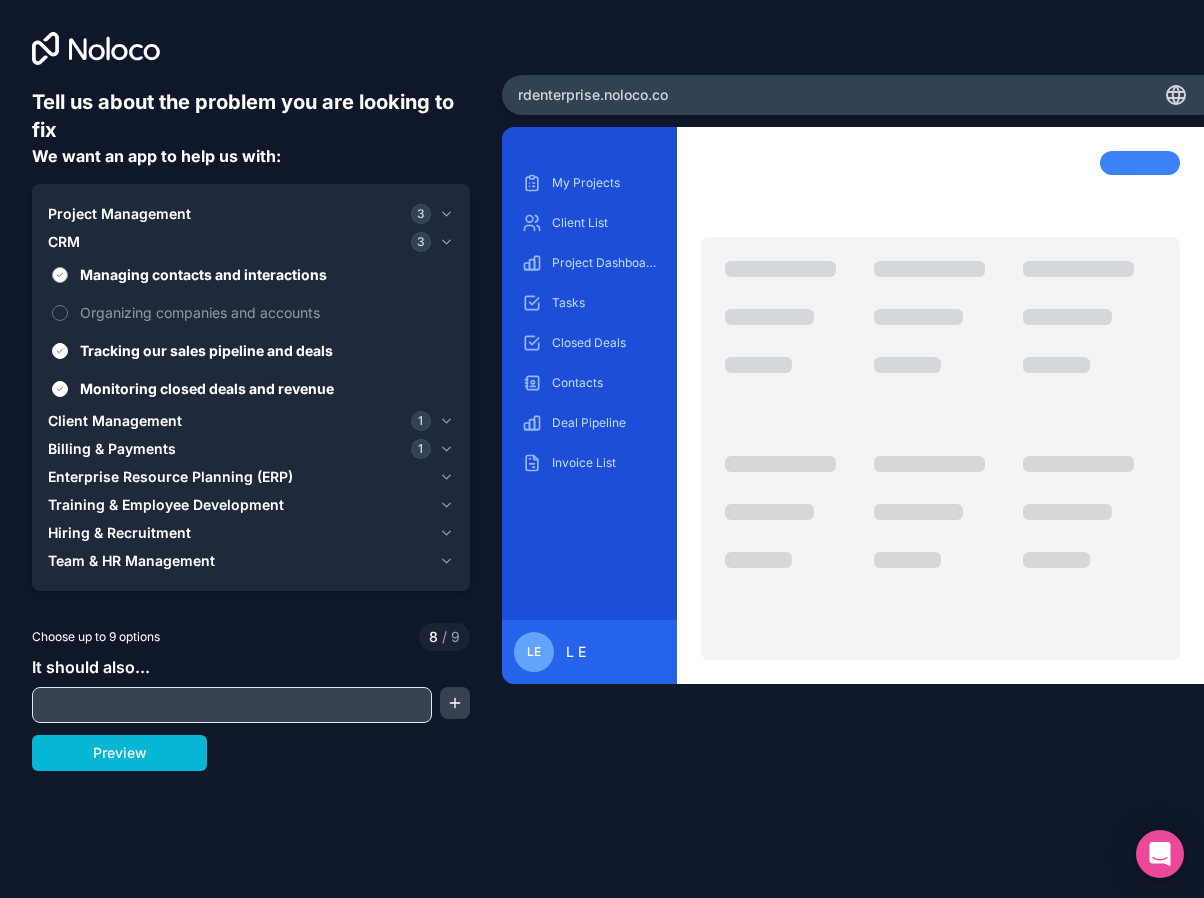 click on "Managing contacts and interactions" at bounding box center (265, 274) 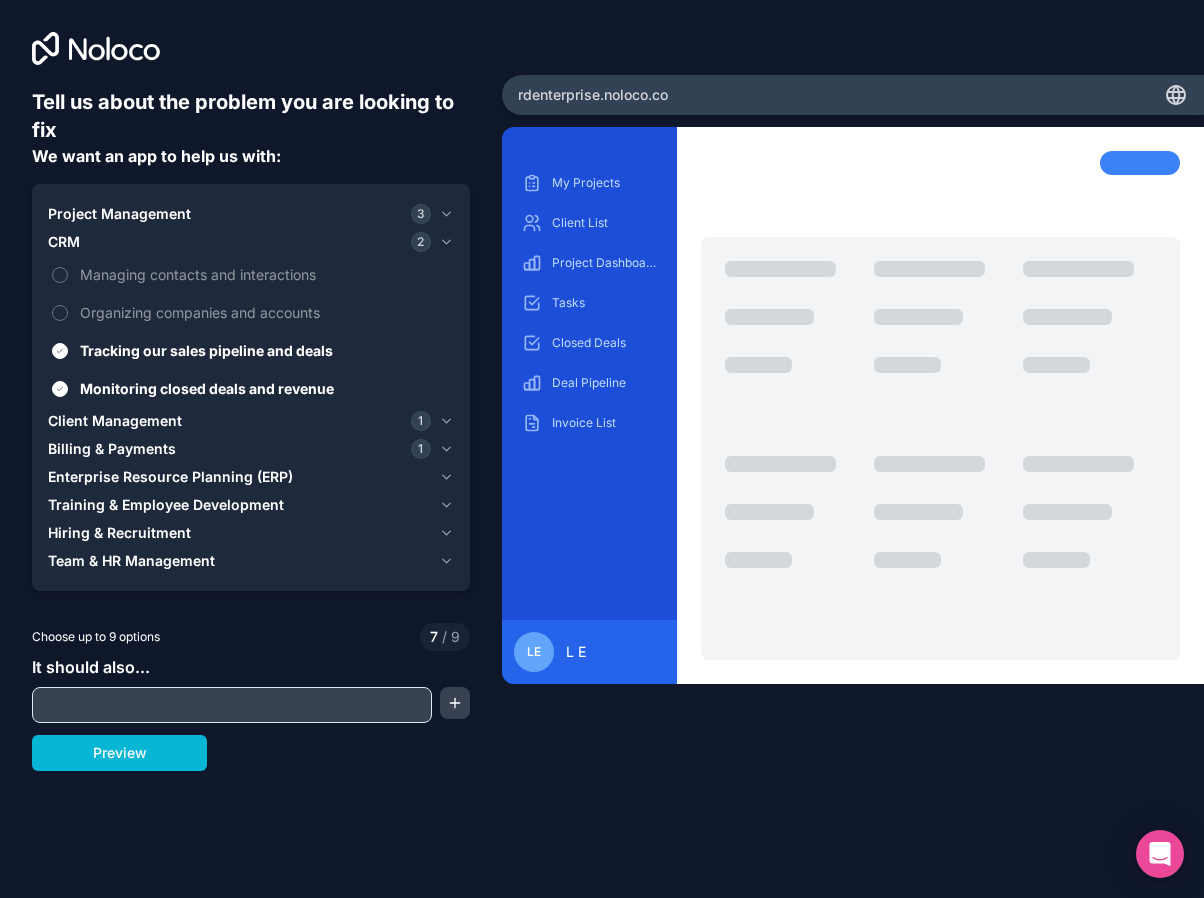 click on "Client Management 1" at bounding box center [239, 421] 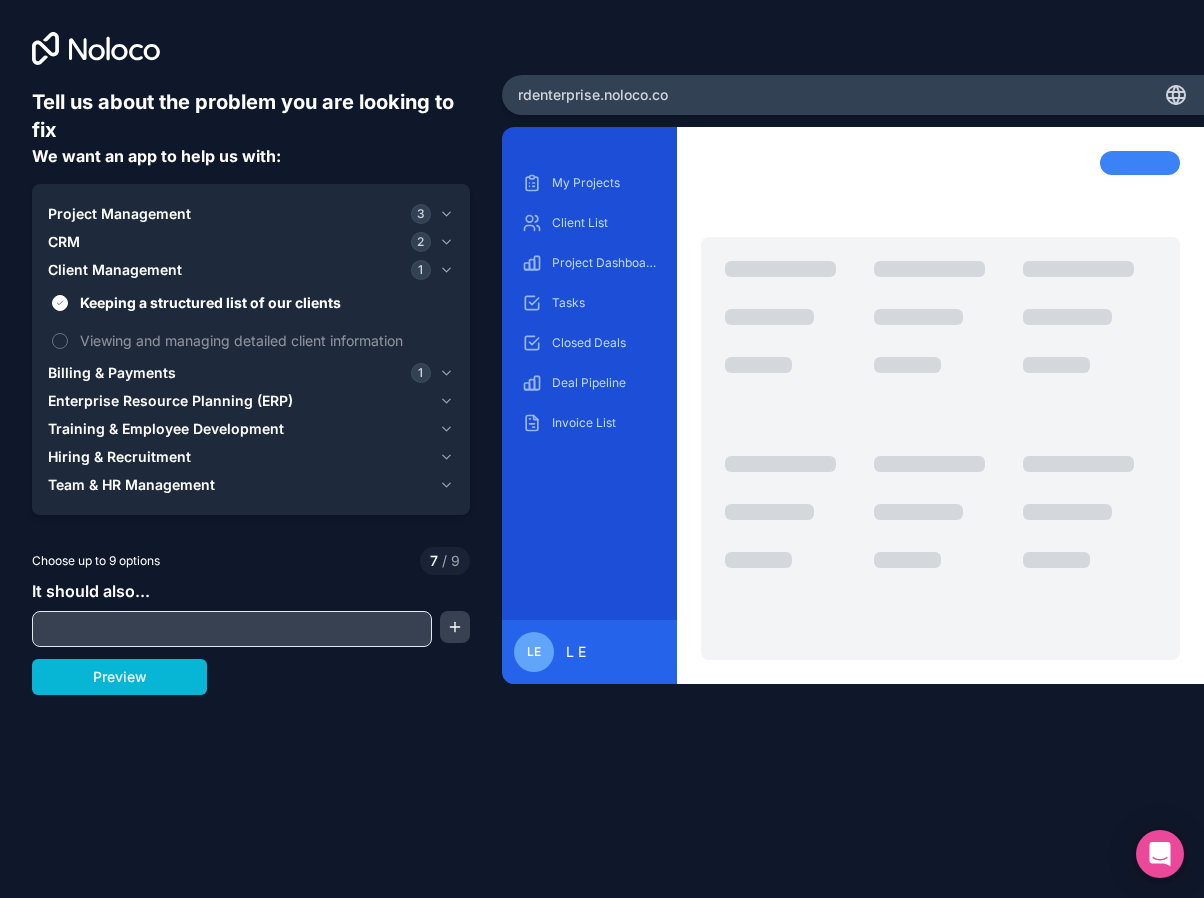 click on "Team & HR Management" at bounding box center [131, 485] 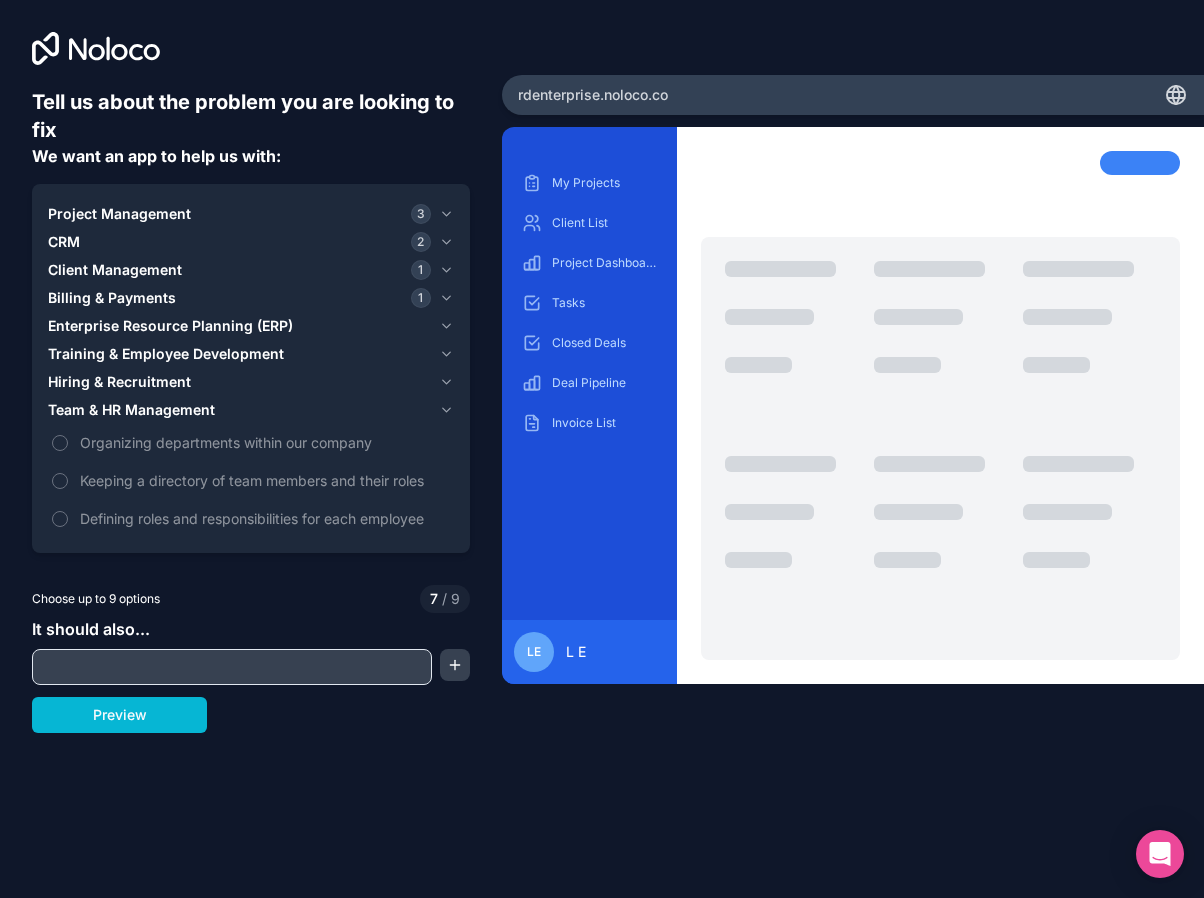 click on "Hiring & Recruitment" at bounding box center [251, 382] 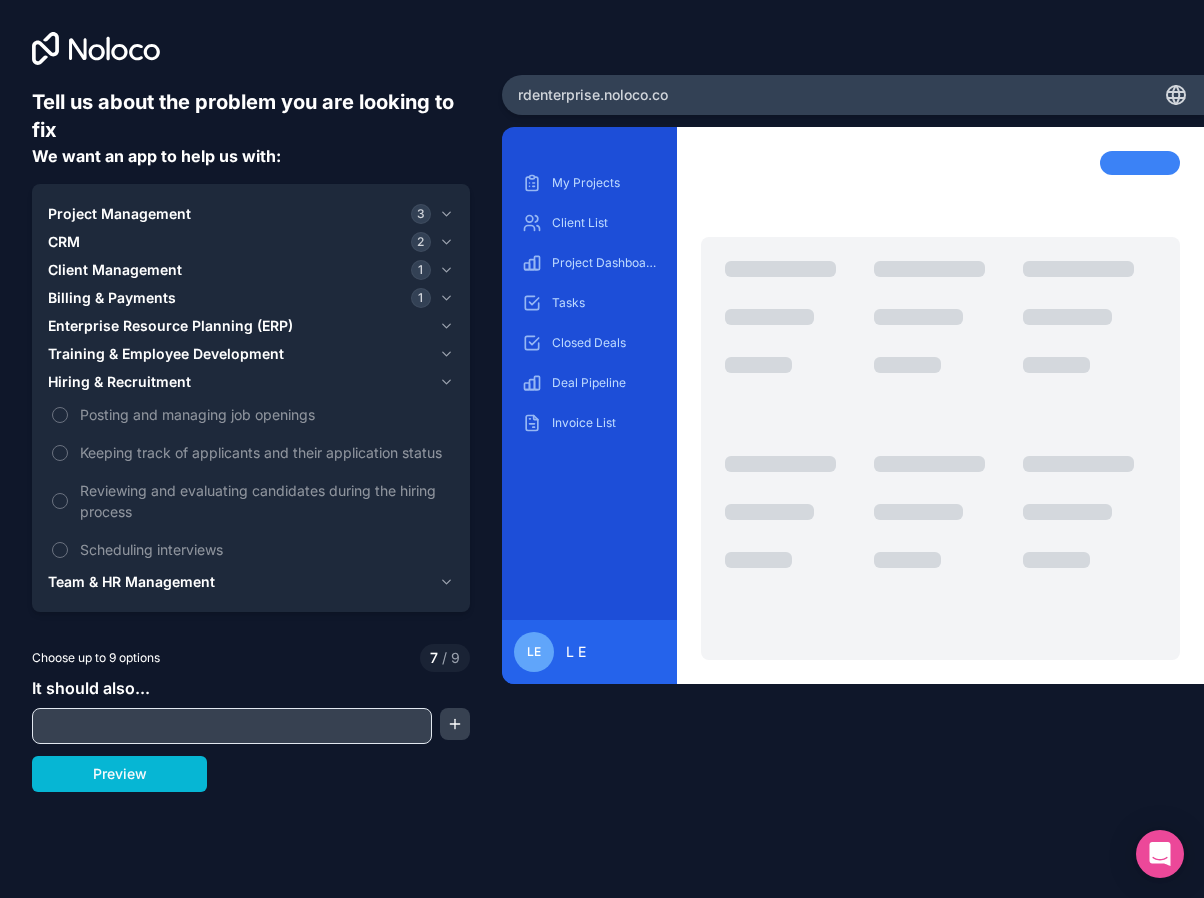 click on "Tell us about the problem you are looking to fix We want an app to help us with: Project Management 3 CRM 2 Client Management 1 Billing & Payments 1 Enterprise Resource Planning (ERP) Training & Employee Development Hiring & Recruitment Posting and managing job openings Keeping track of applicants and their application status Reviewing and evaluating candidates during the hiring process Scheduling interviews Team & HR Management Choose up to 9 options 7 / 9 It should also... Preview" at bounding box center [251, 374] 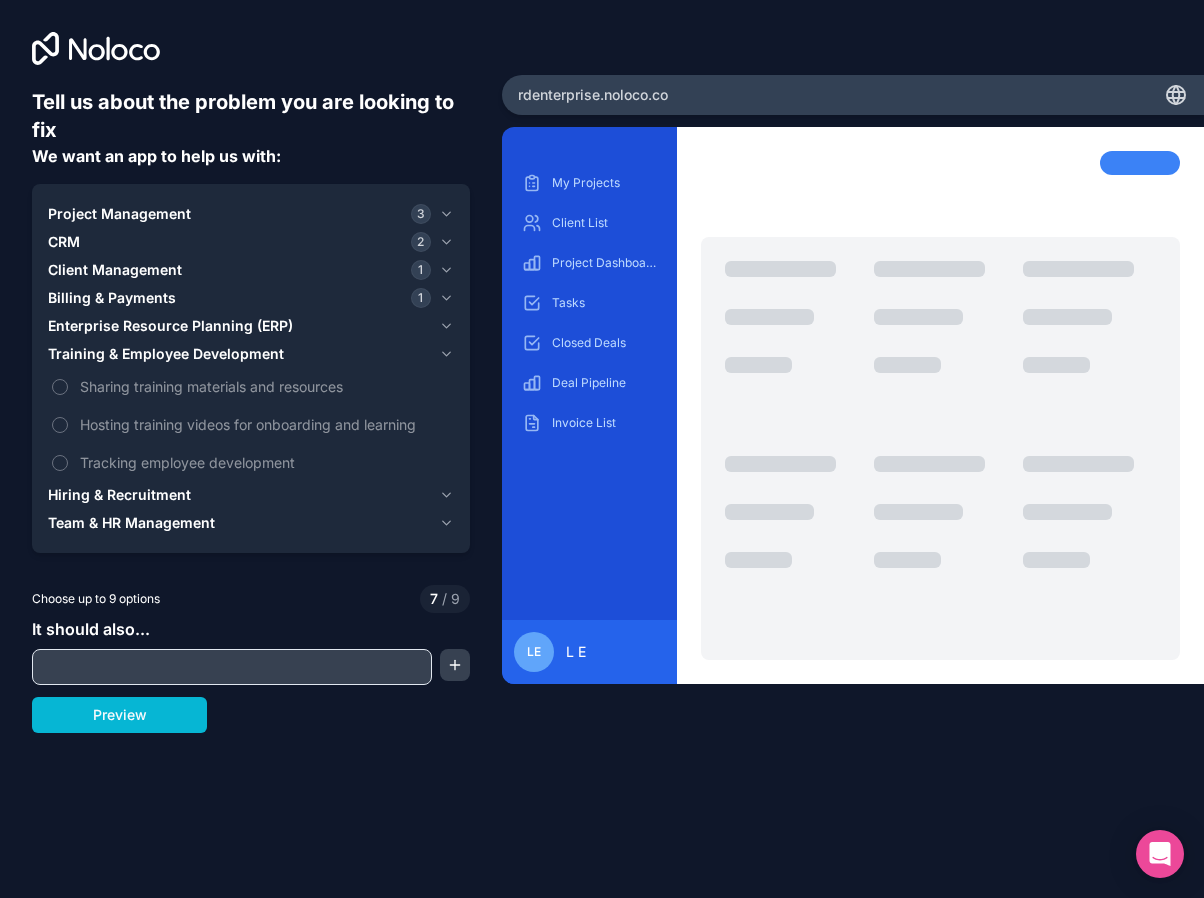 click on "Enterprise Resource Planning (ERP)" at bounding box center (170, 326) 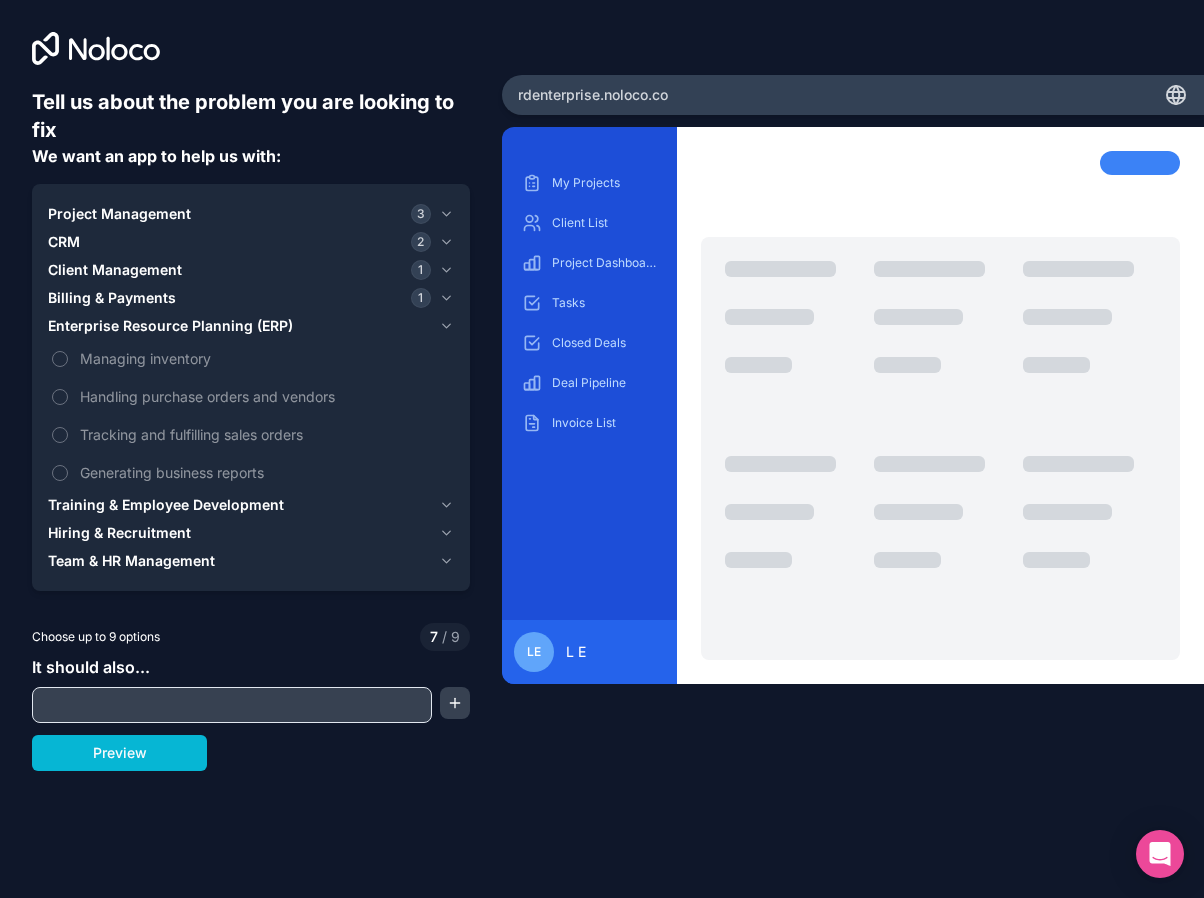 click on "Enterprise Resource Planning (ERP)" at bounding box center (170, 326) 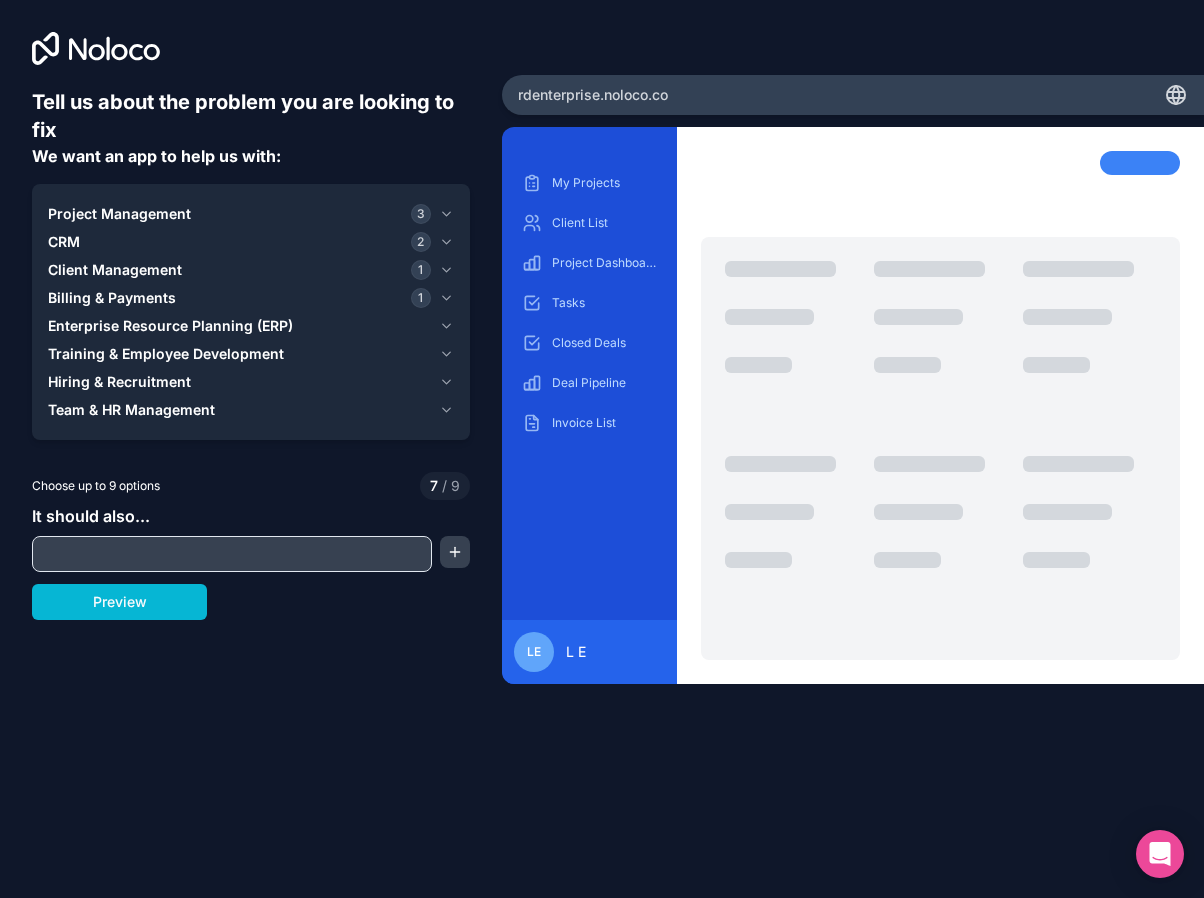 click on "Training & Employee Development" at bounding box center [166, 354] 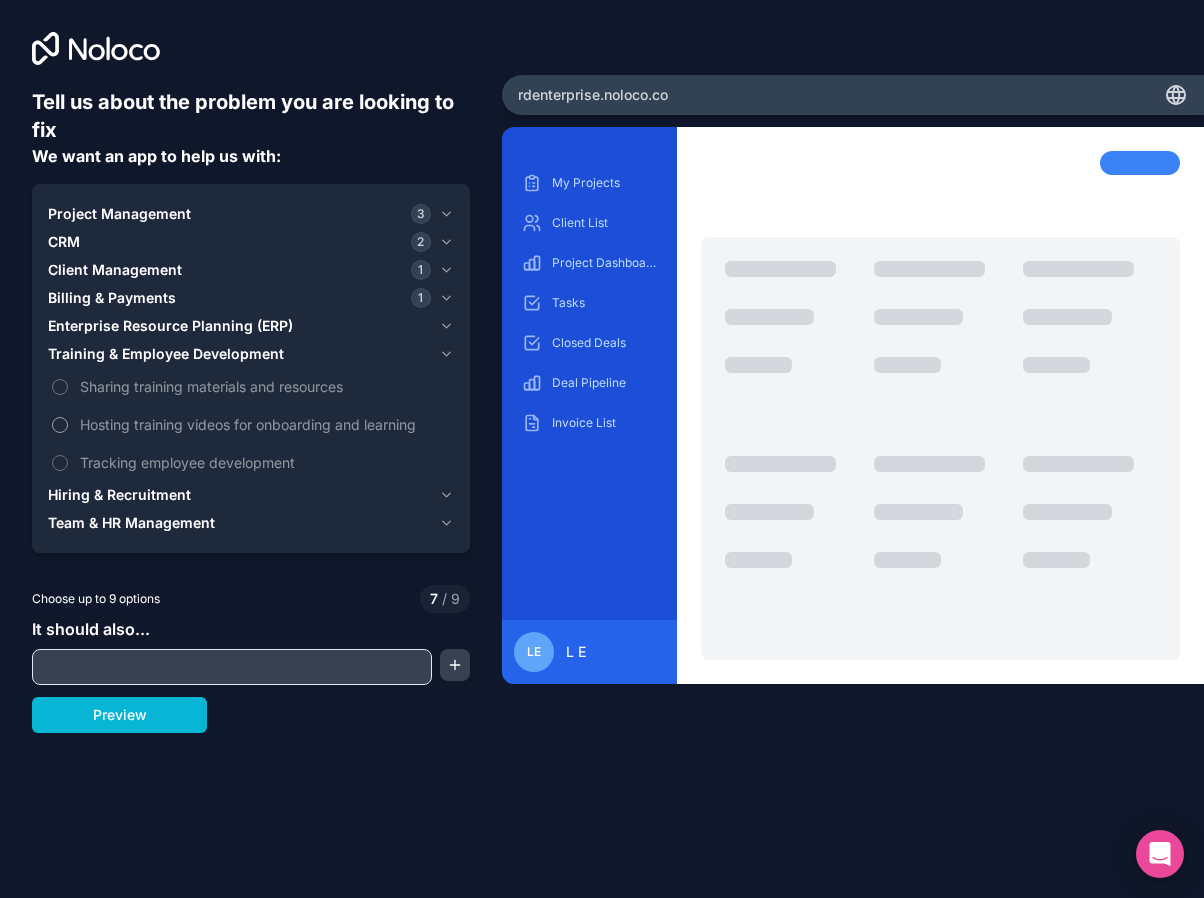 click on "Hosting training videos for onboarding and learning" at bounding box center [265, 424] 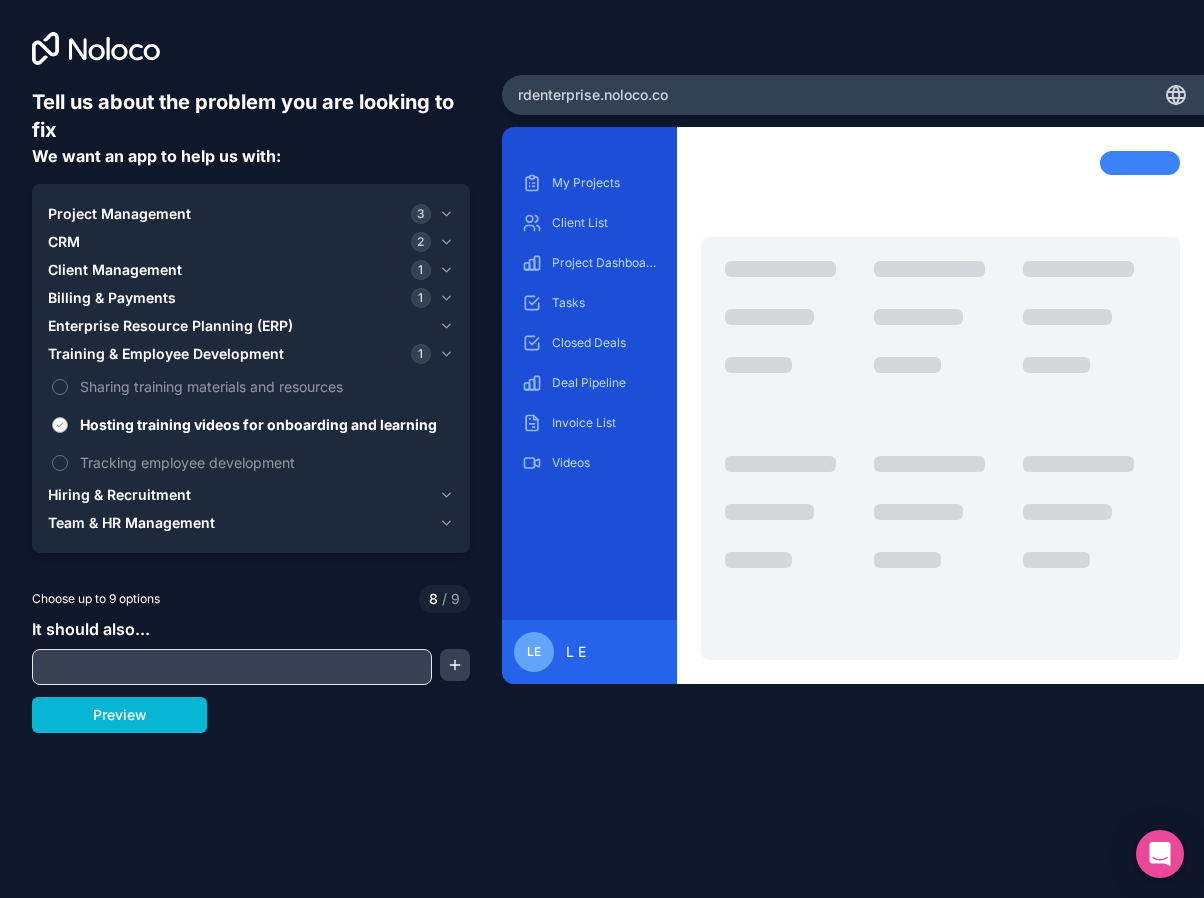 click on "Hosting training videos for onboarding and learning" at bounding box center (265, 424) 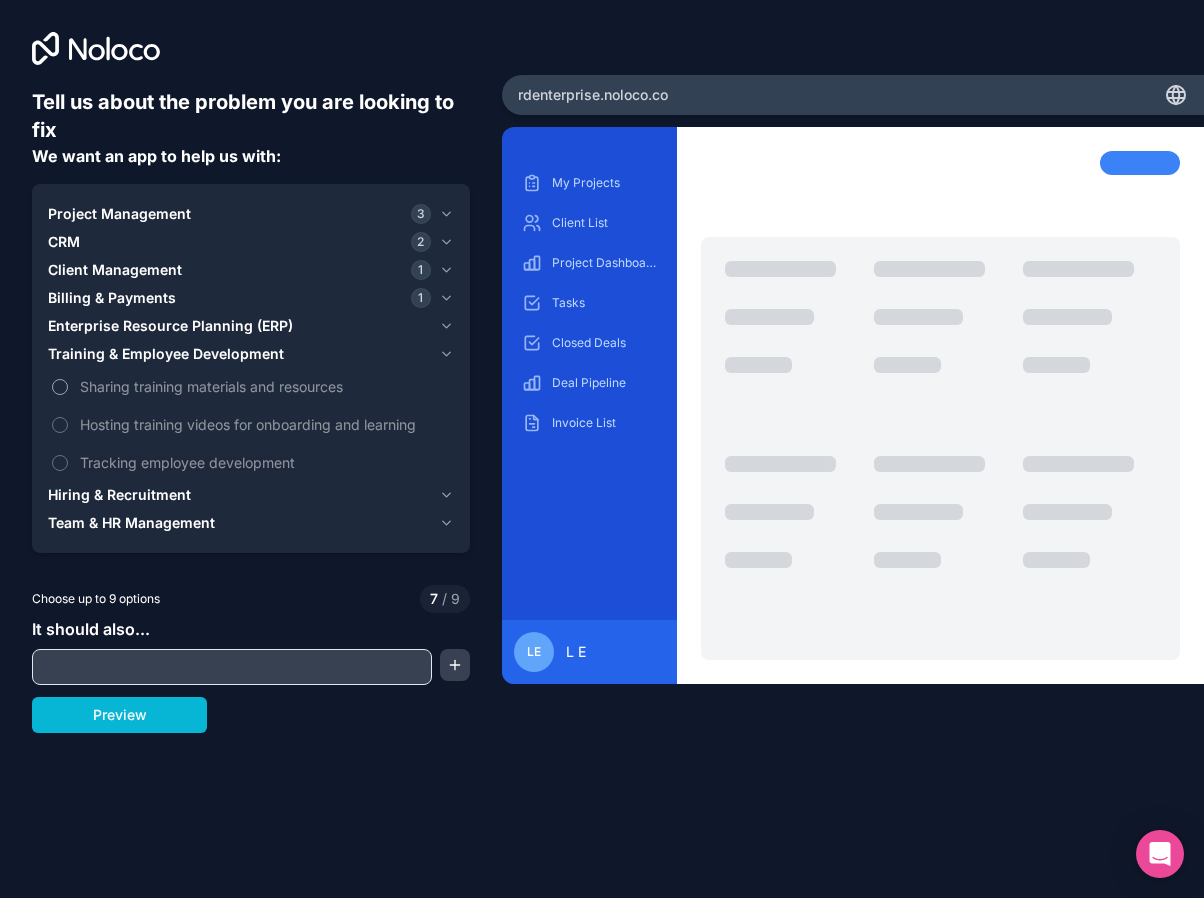 click on "Sharing training materials and resources" at bounding box center (265, 386) 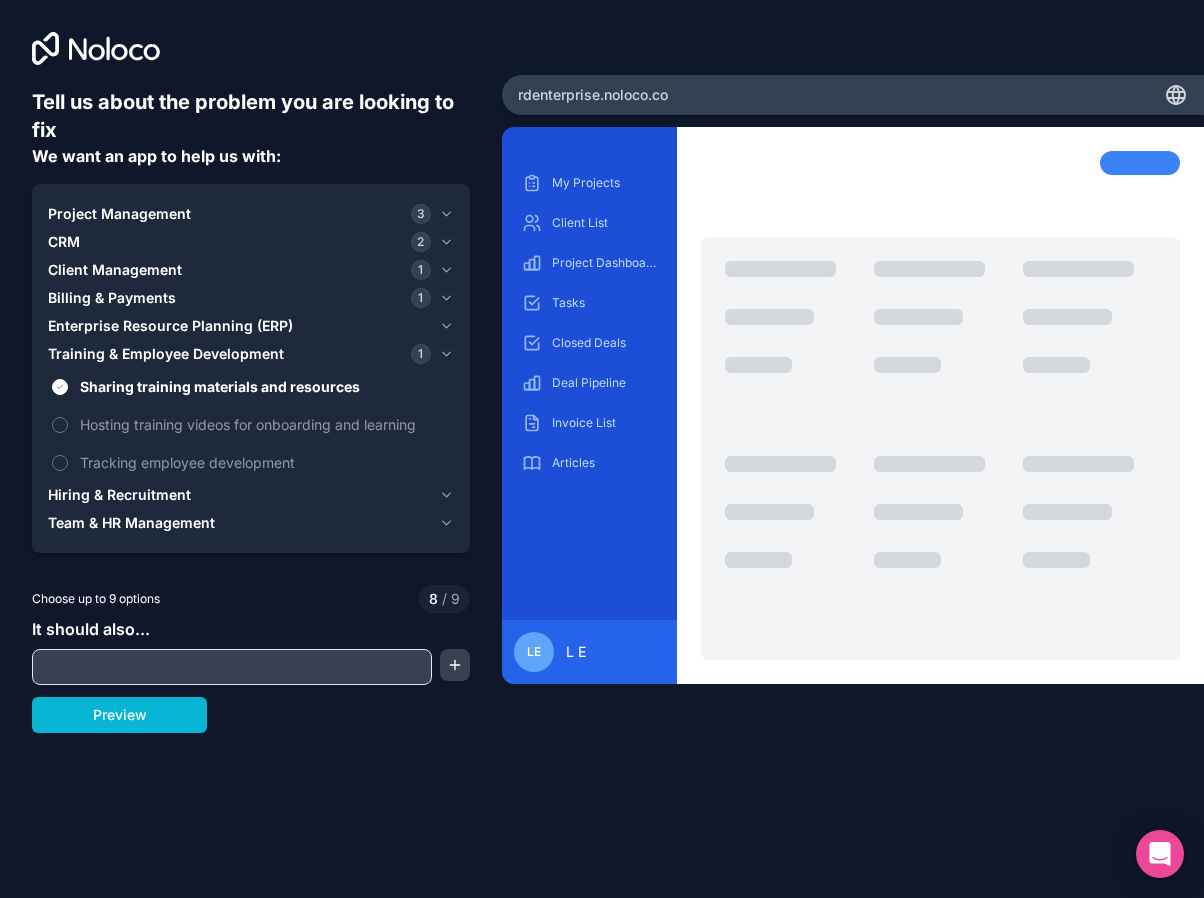 click on "Enterprise Resource Planning (ERP)" at bounding box center [170, 326] 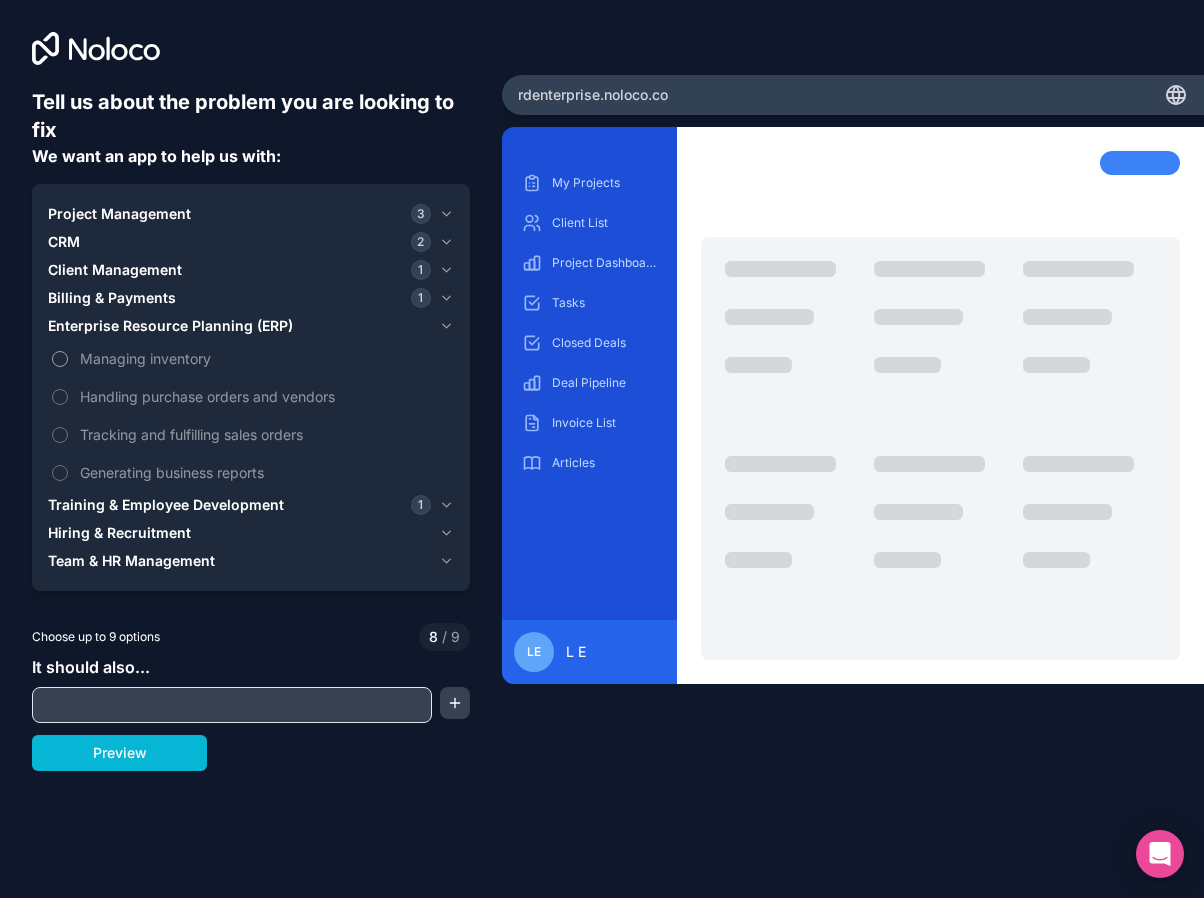 click on "Managing inventory" at bounding box center [265, 358] 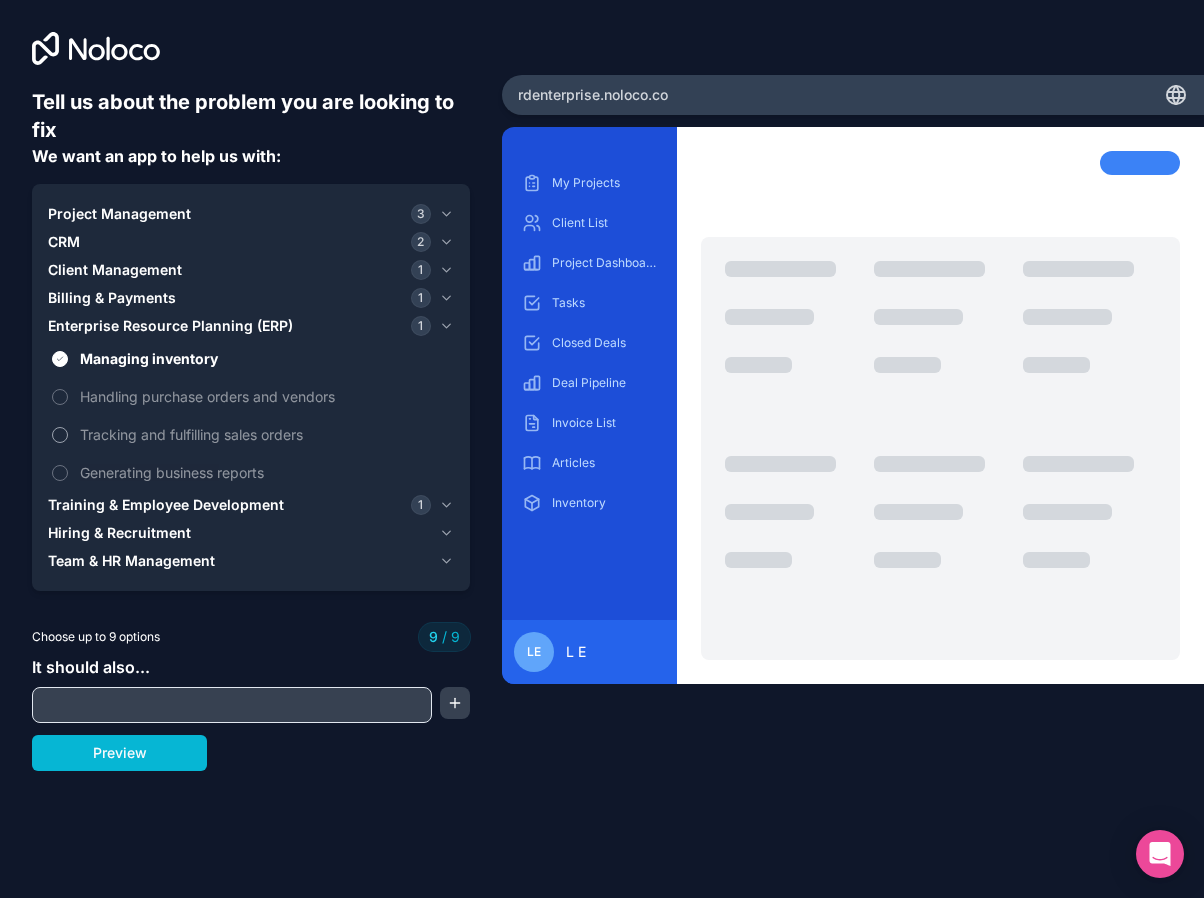 scroll, scrollTop: 6, scrollLeft: 0, axis: vertical 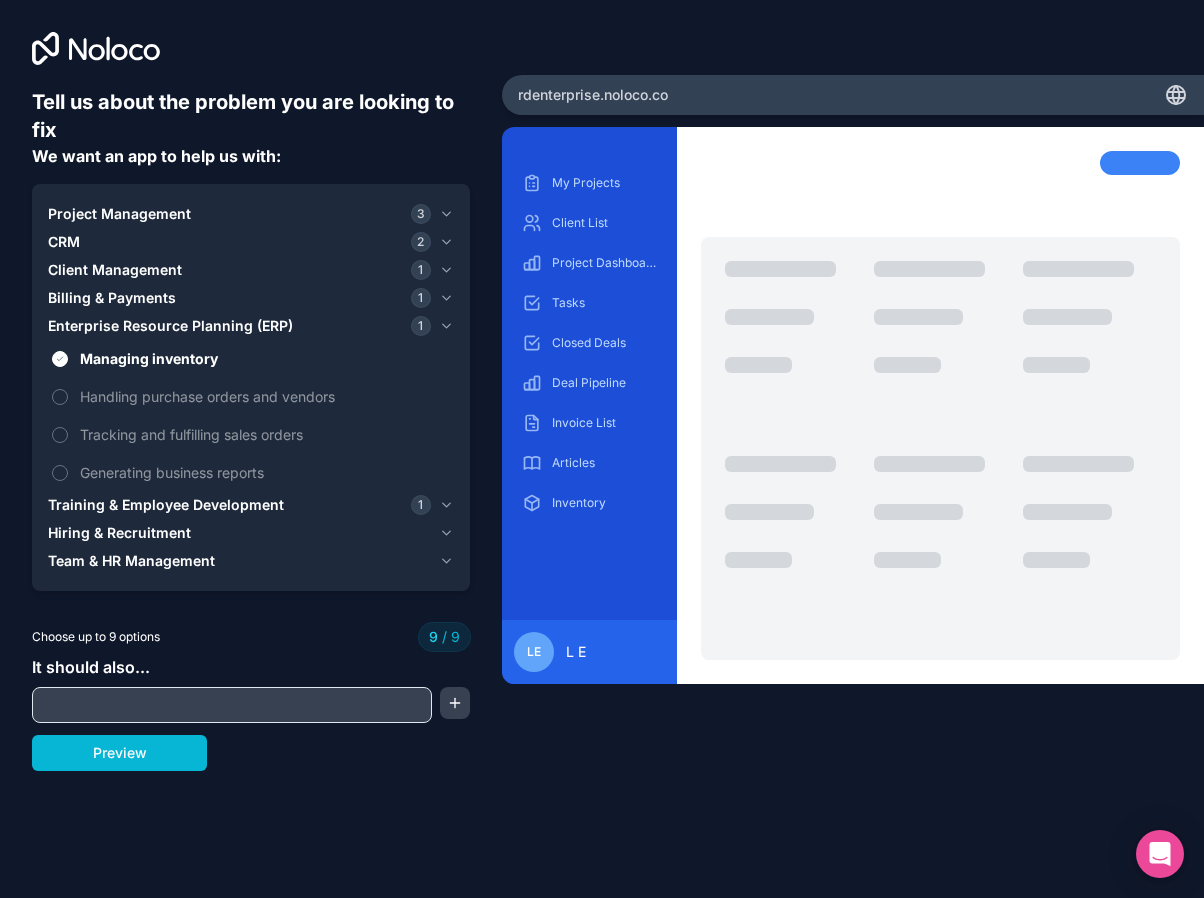 click on "Billing & Payments 1" at bounding box center (239, 298) 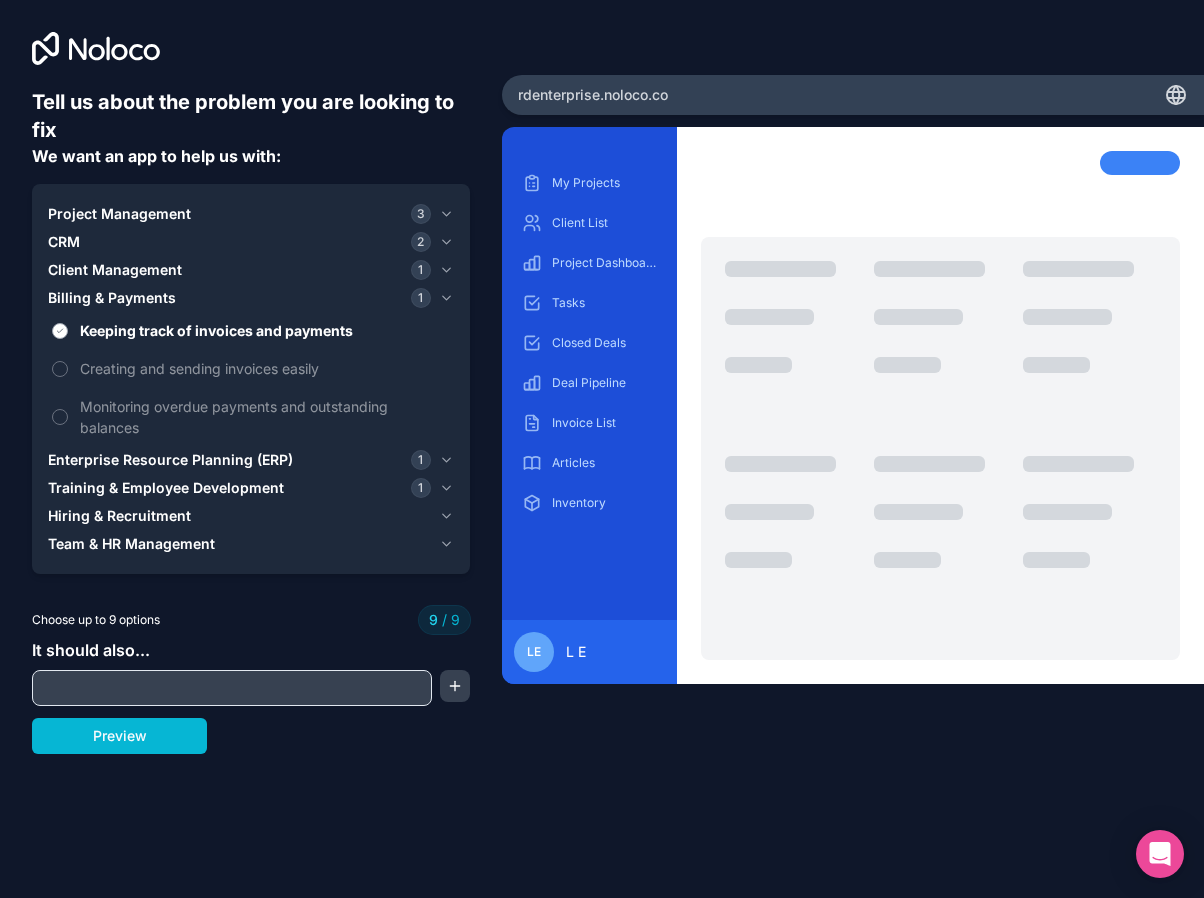 click on "Keeping track of invoices and payments" at bounding box center (265, 330) 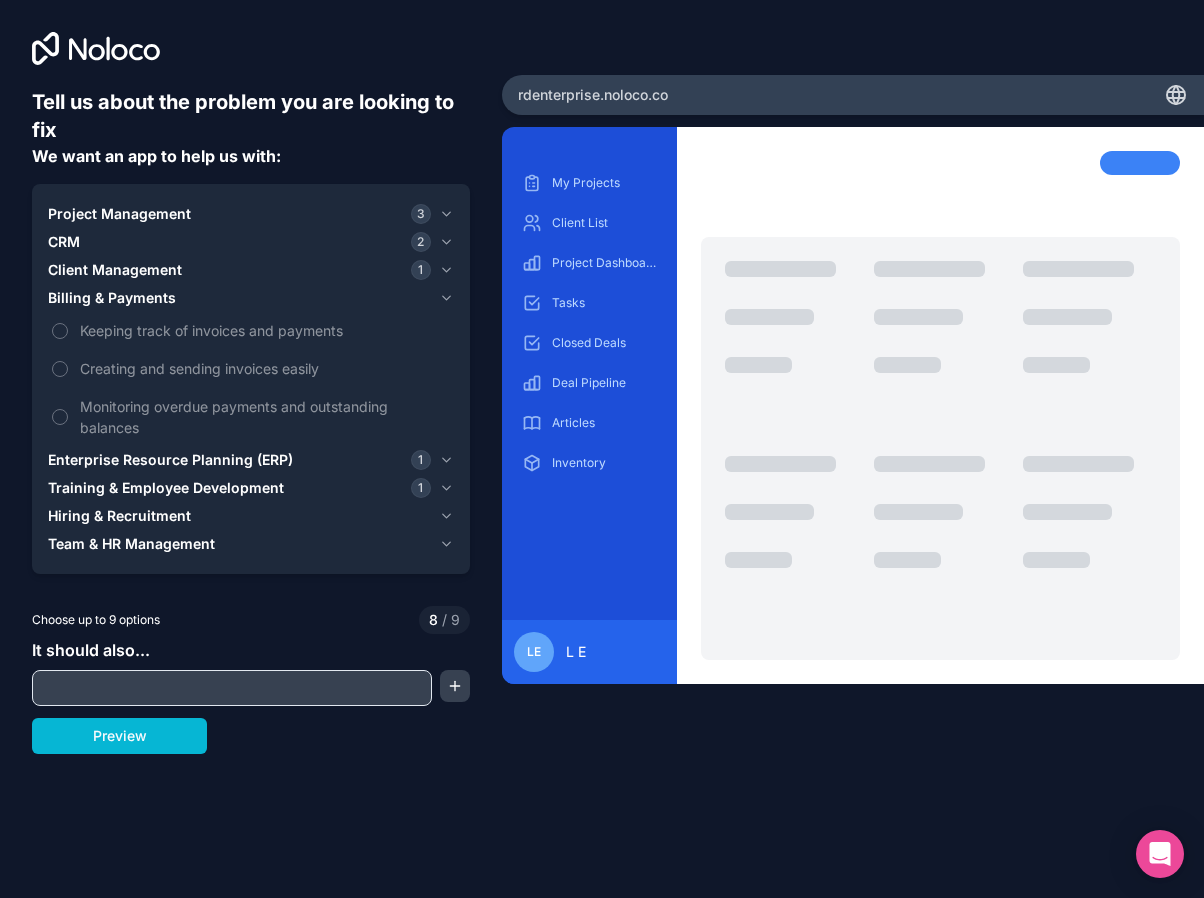 click on "Billing & Payments" at bounding box center [239, 298] 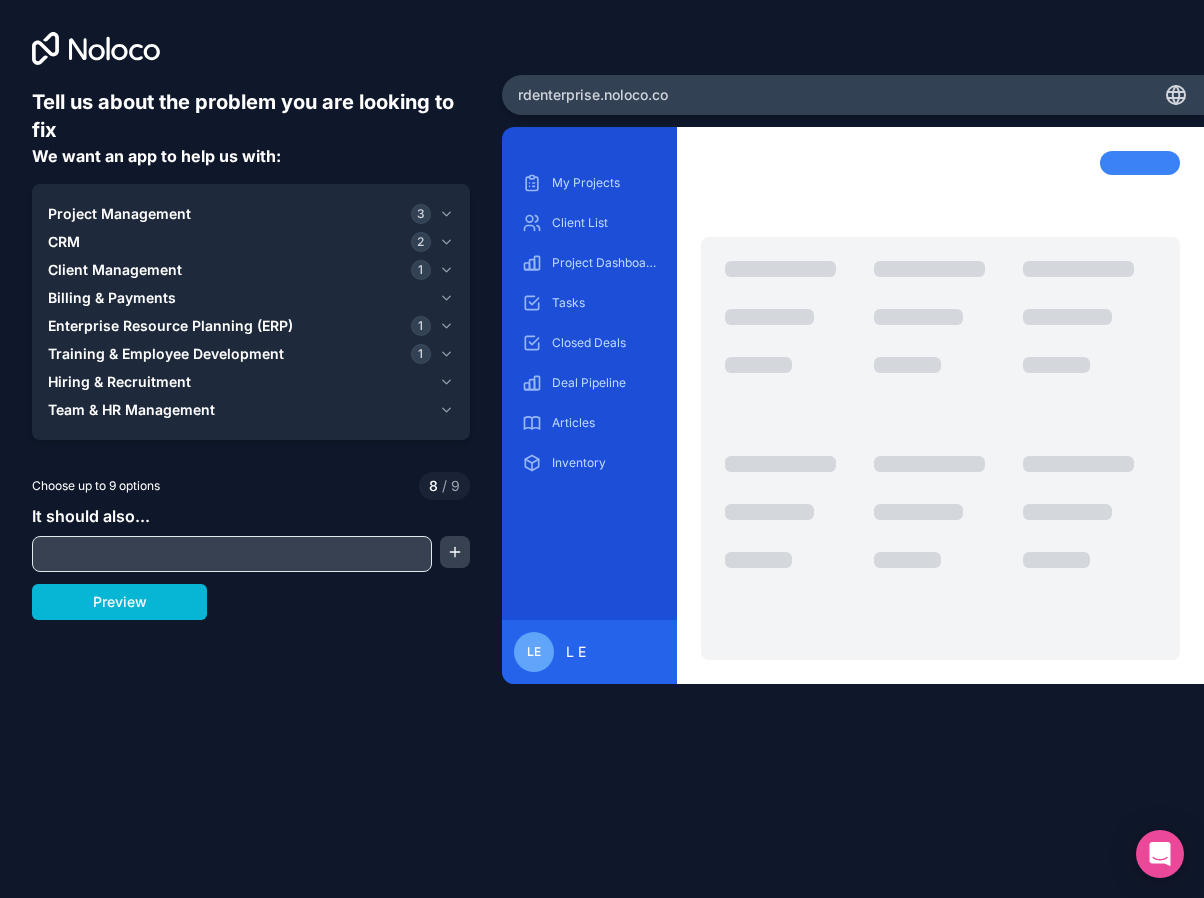 click on "Training & Employee Development" at bounding box center (166, 354) 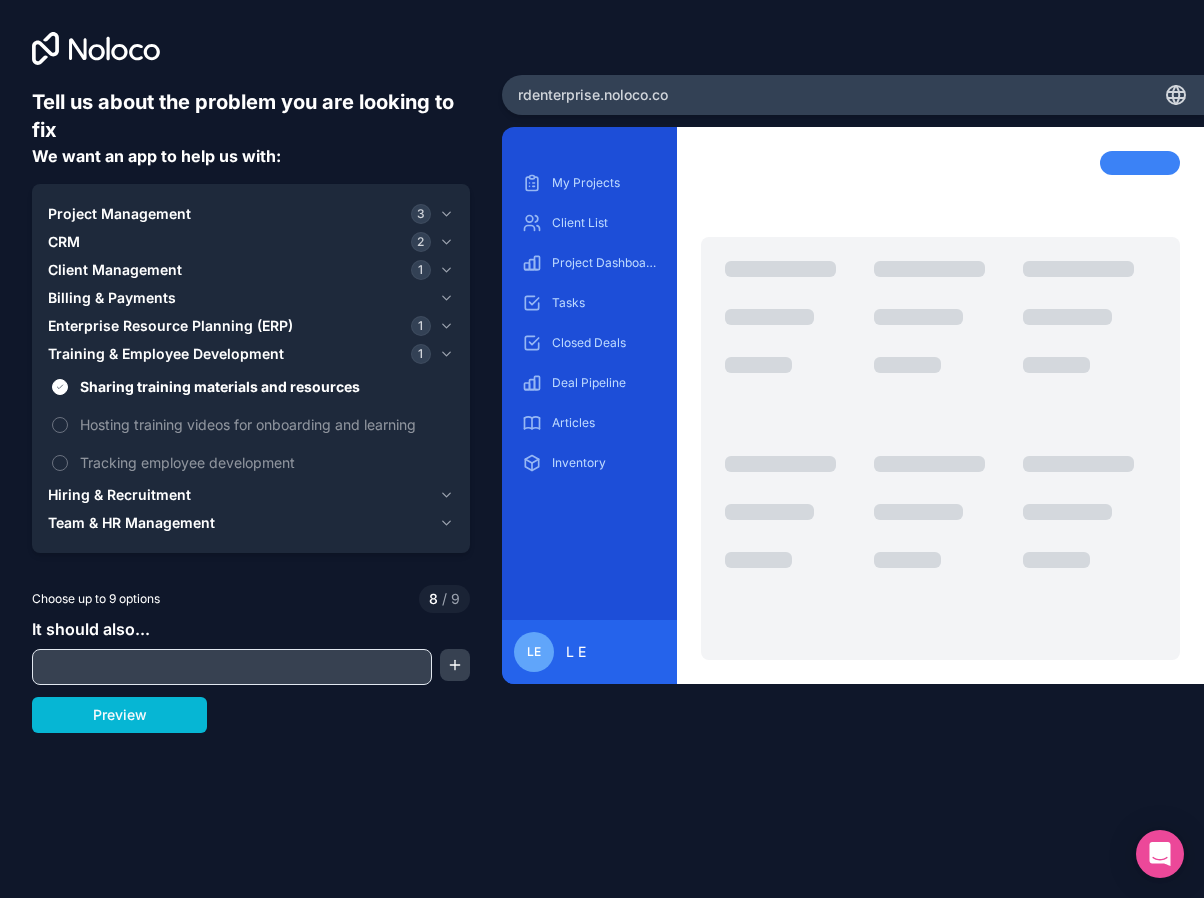 click on "Training & Employee Development" at bounding box center (166, 354) 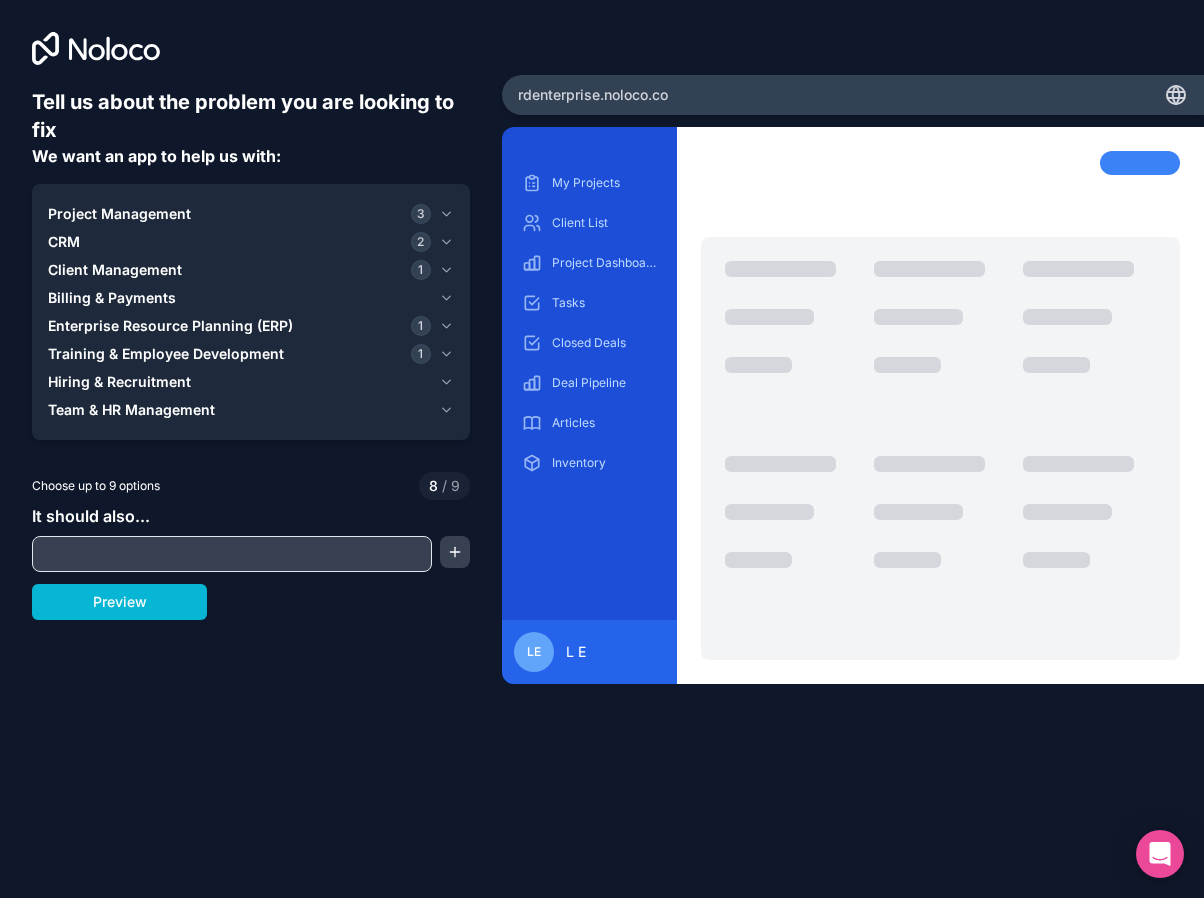 click on "Training & Employee Development" at bounding box center [166, 354] 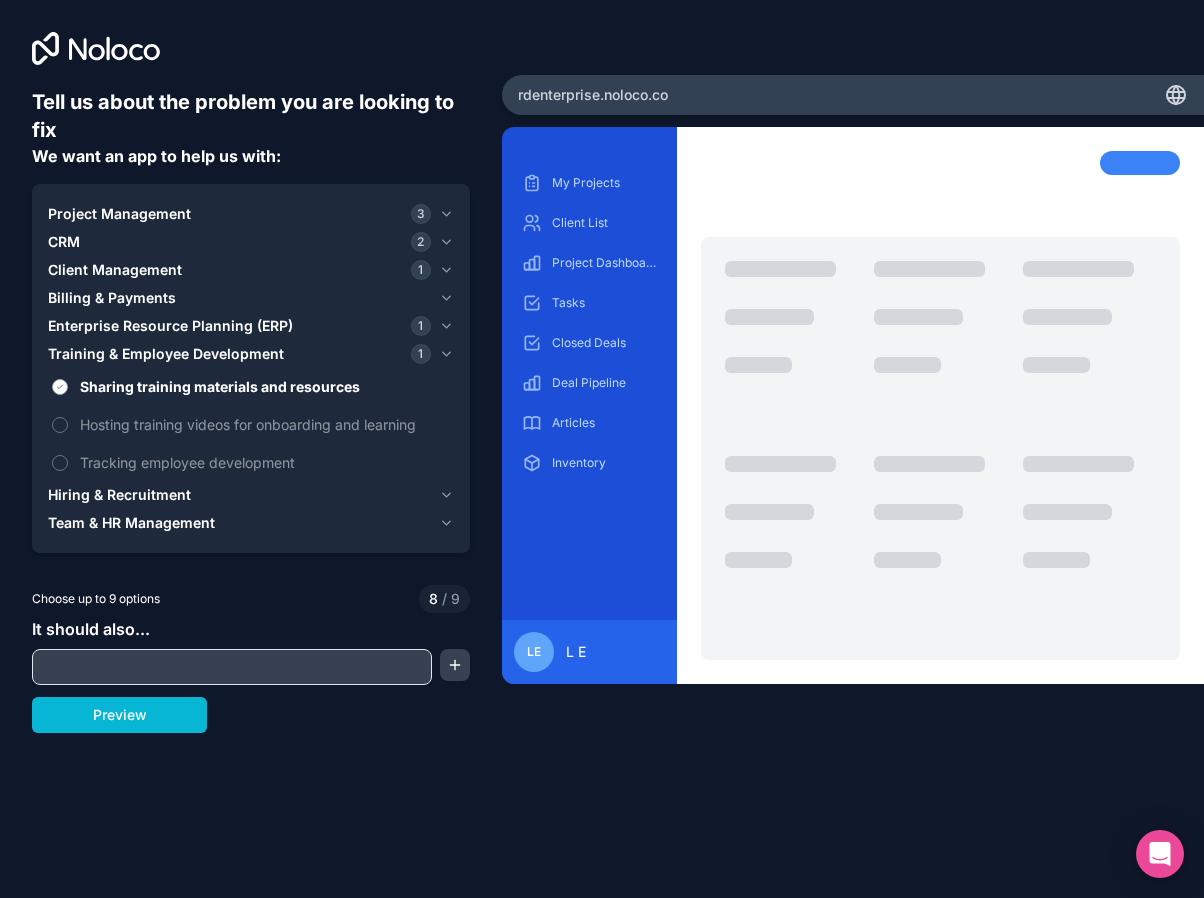 click on "Sharing training materials and resources" at bounding box center [265, 386] 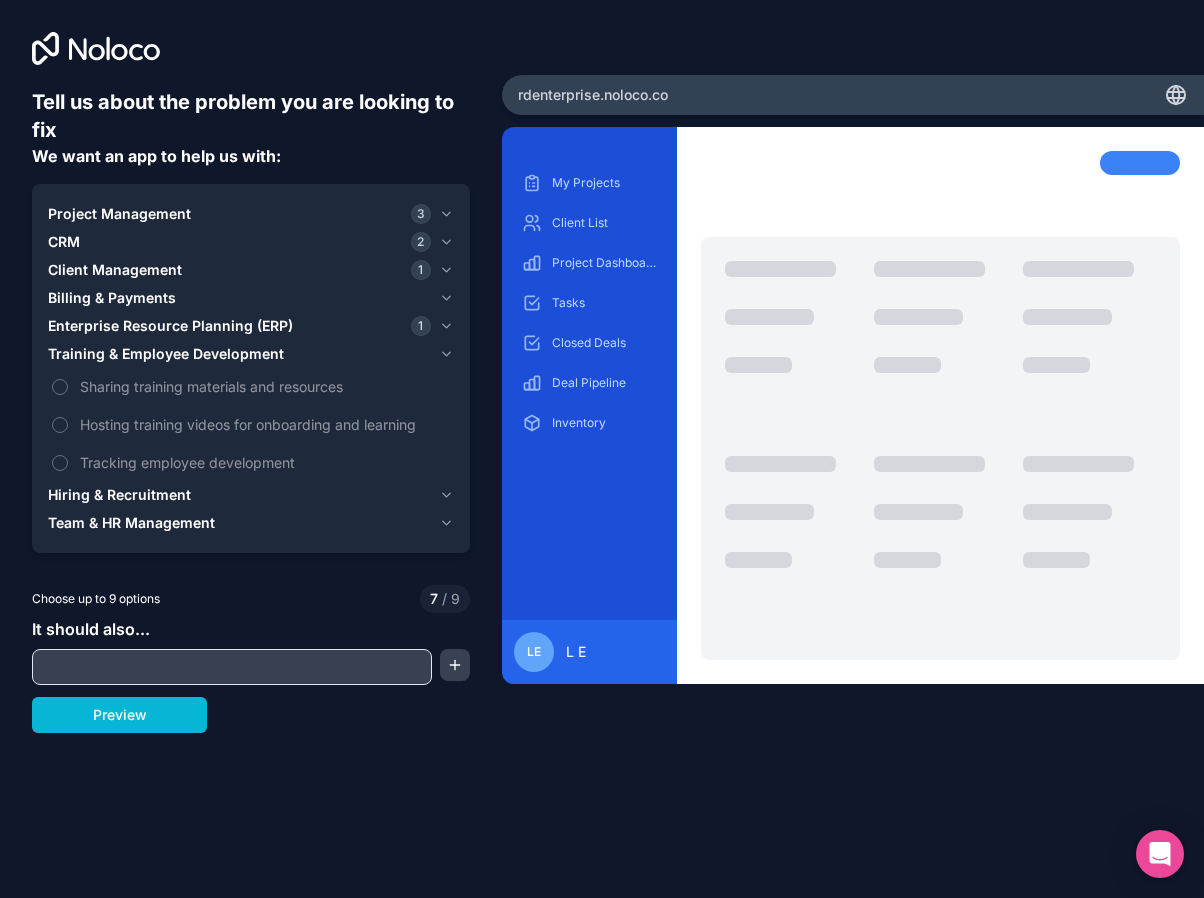 click on "Enterprise Resource Planning (ERP)" at bounding box center (170, 326) 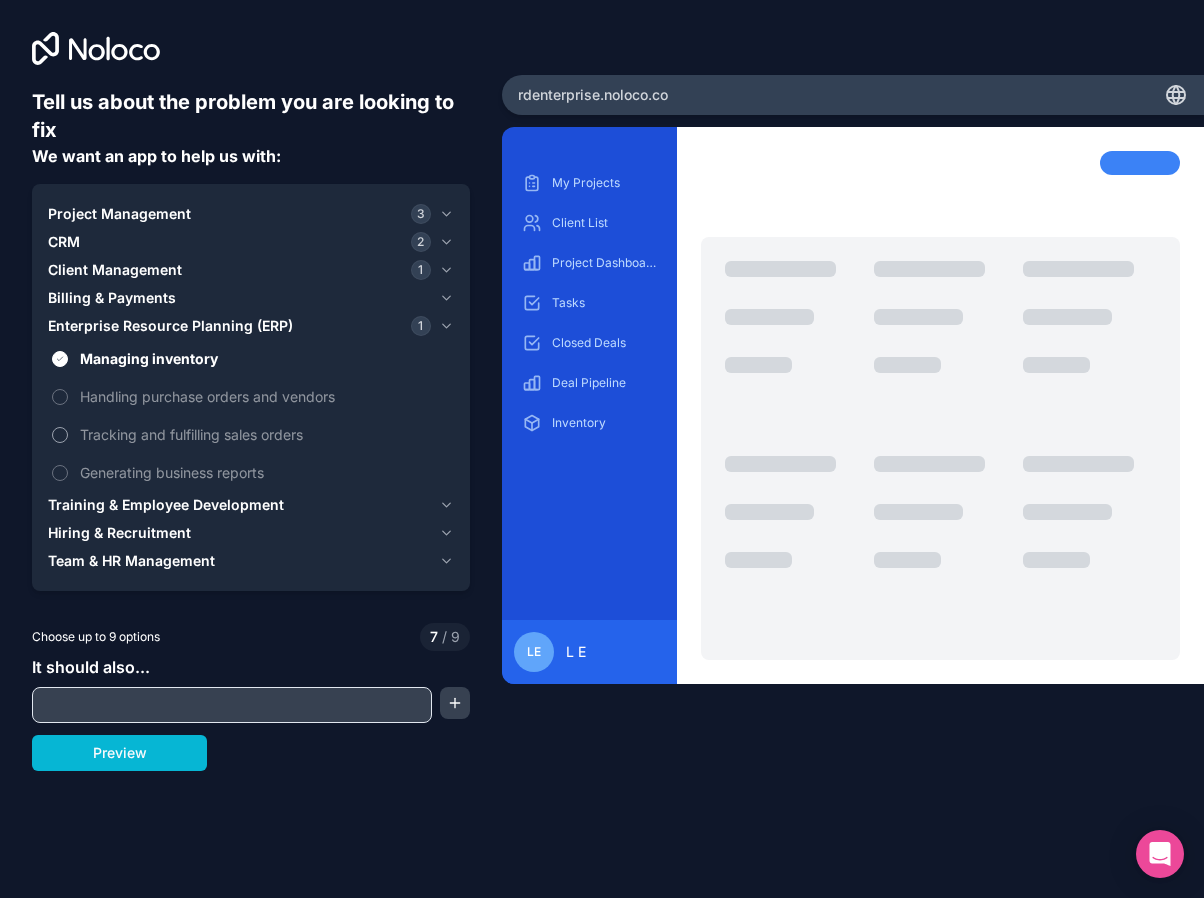 click on "Tracking and fulfilling sales orders" at bounding box center (265, 434) 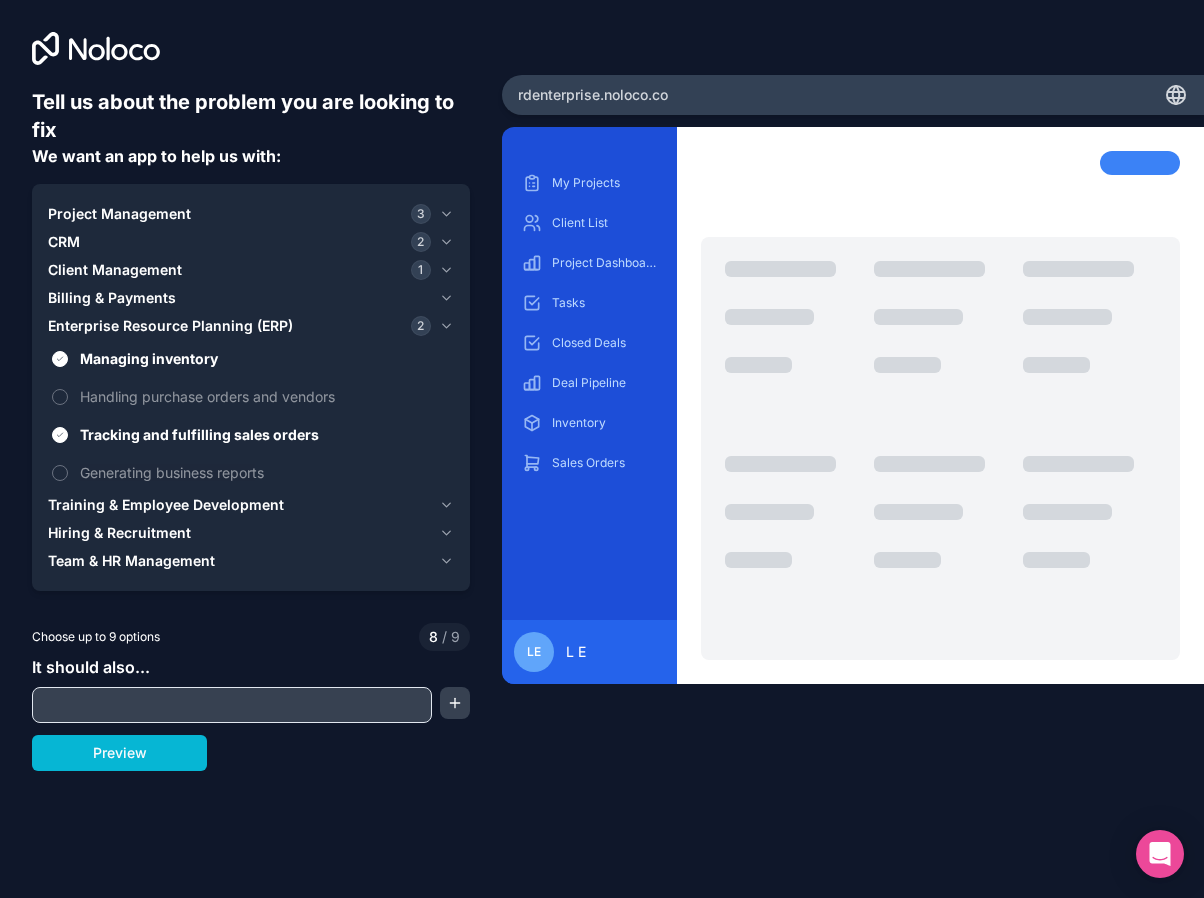 click on "Billing & Payments" at bounding box center (251, 298) 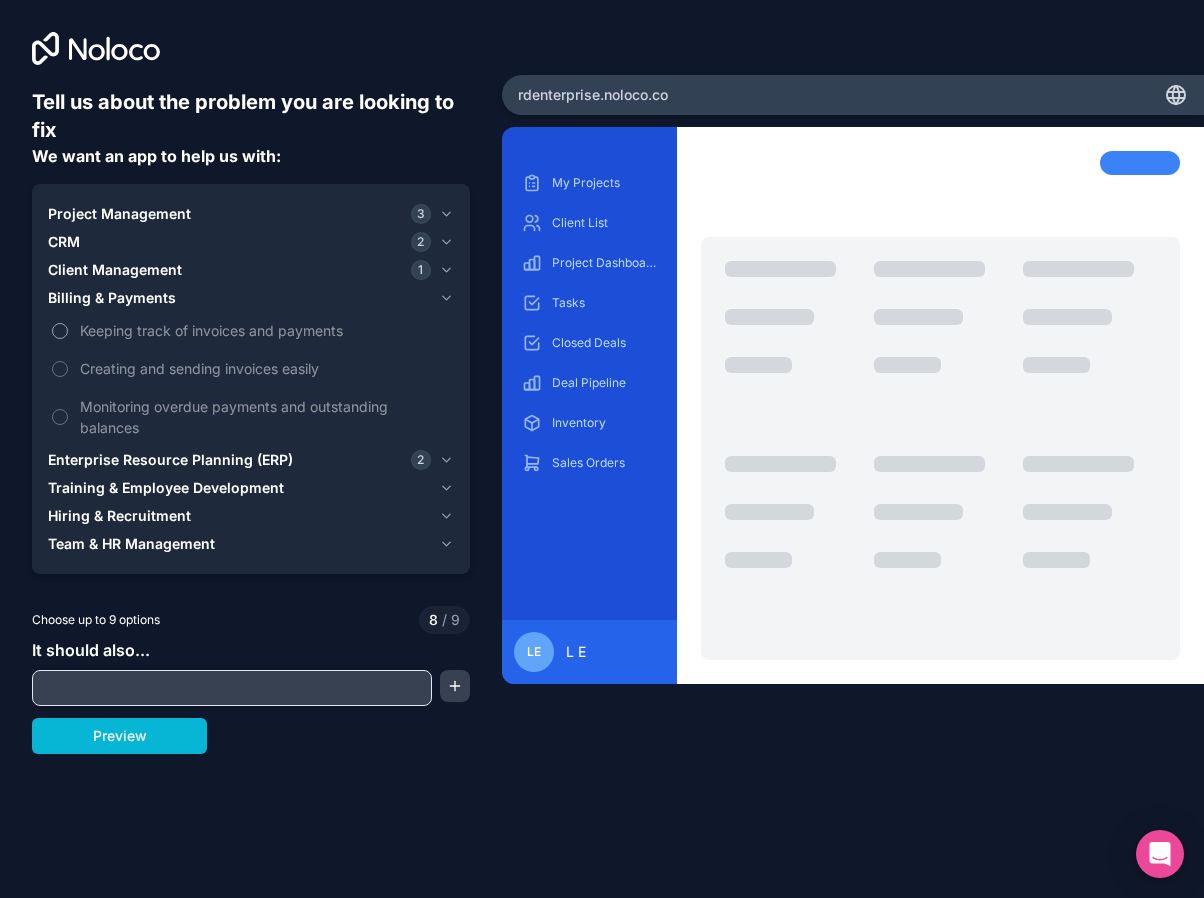click on "Keeping track of invoices and payments" at bounding box center (265, 330) 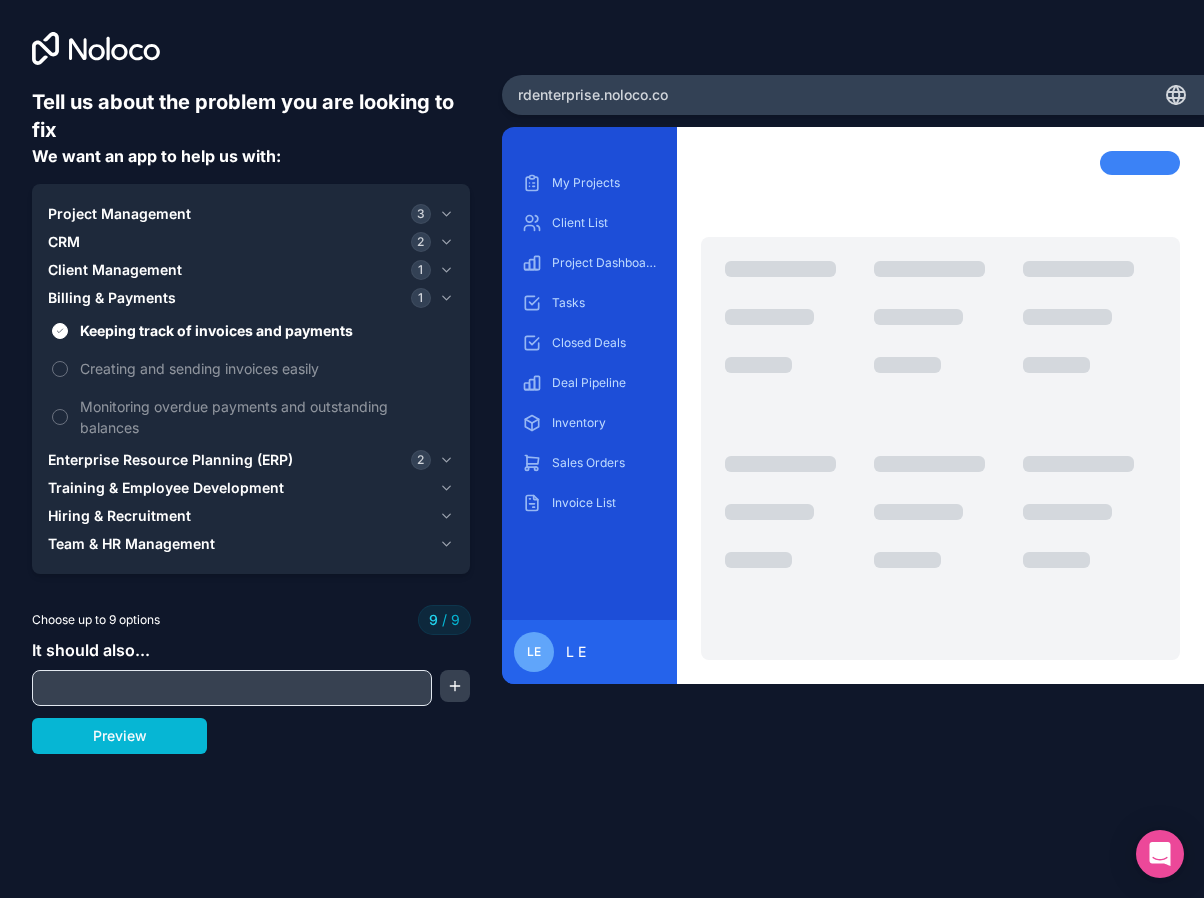 click at bounding box center [232, 688] 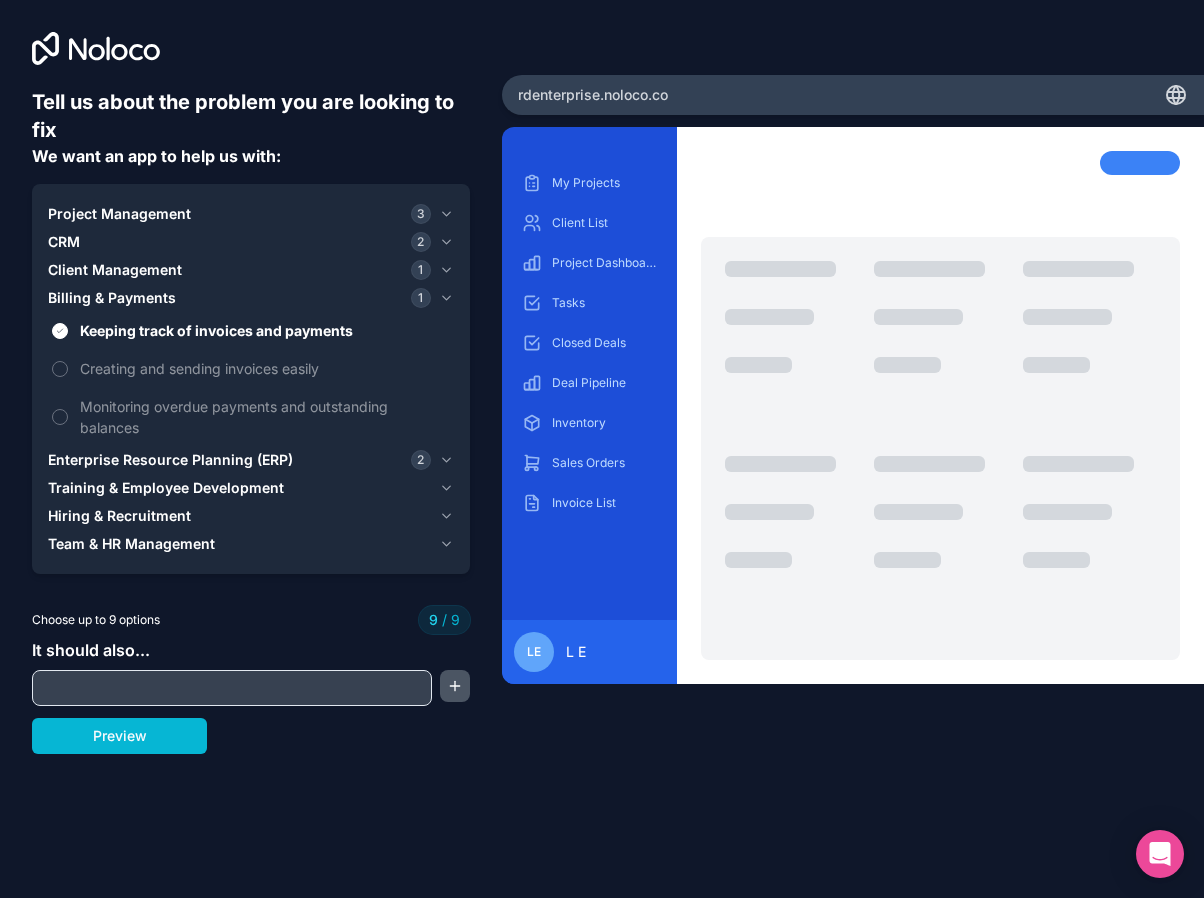 click at bounding box center [454, 686] 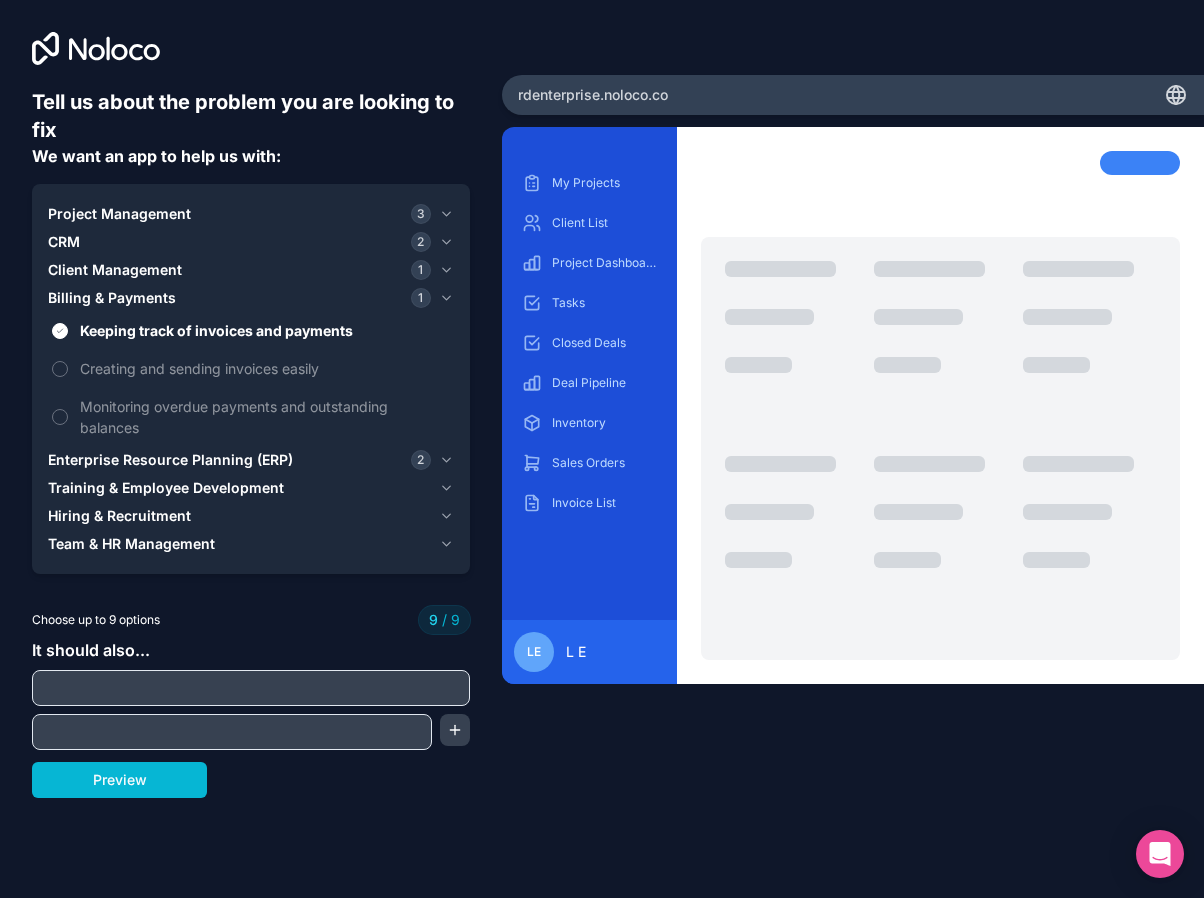 scroll, scrollTop: 61, scrollLeft: 0, axis: vertical 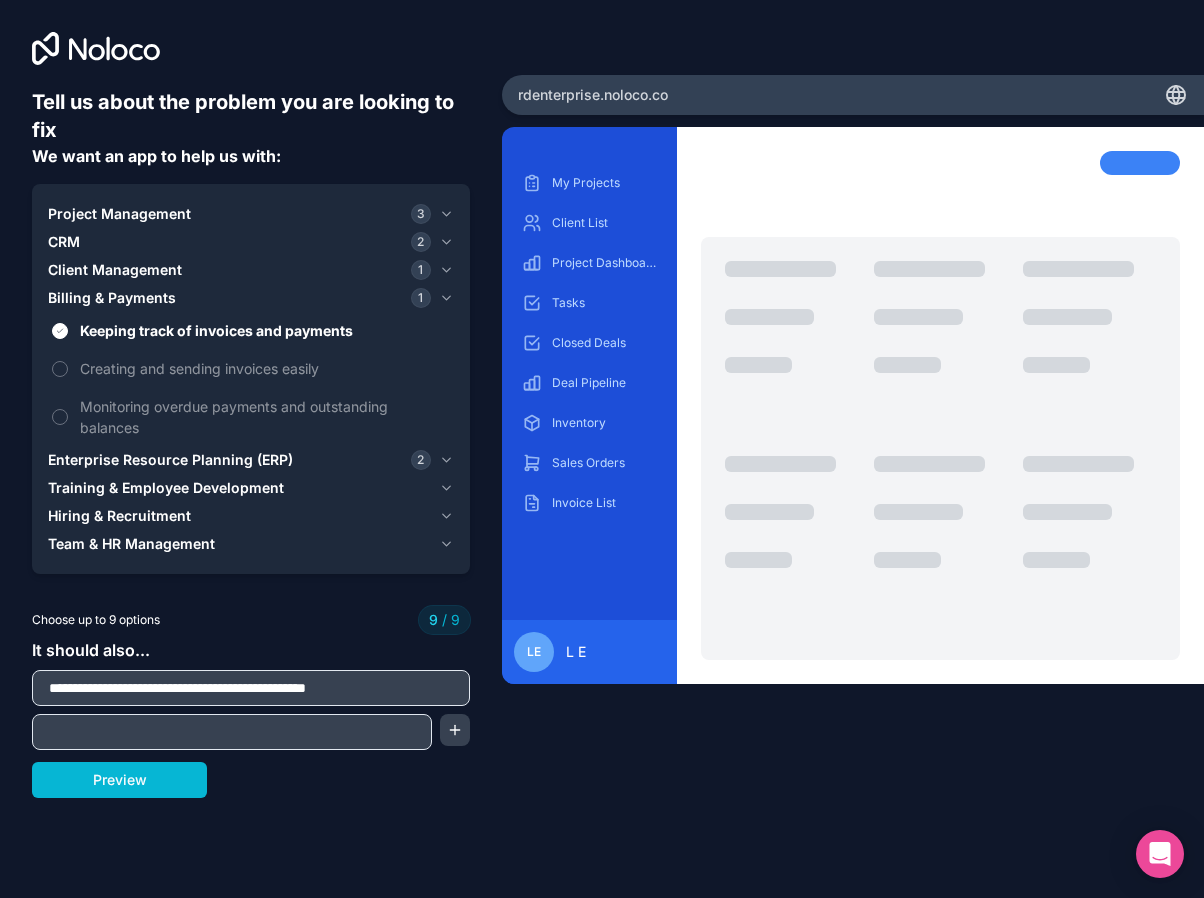 click on "**********" at bounding box center (238, 688) 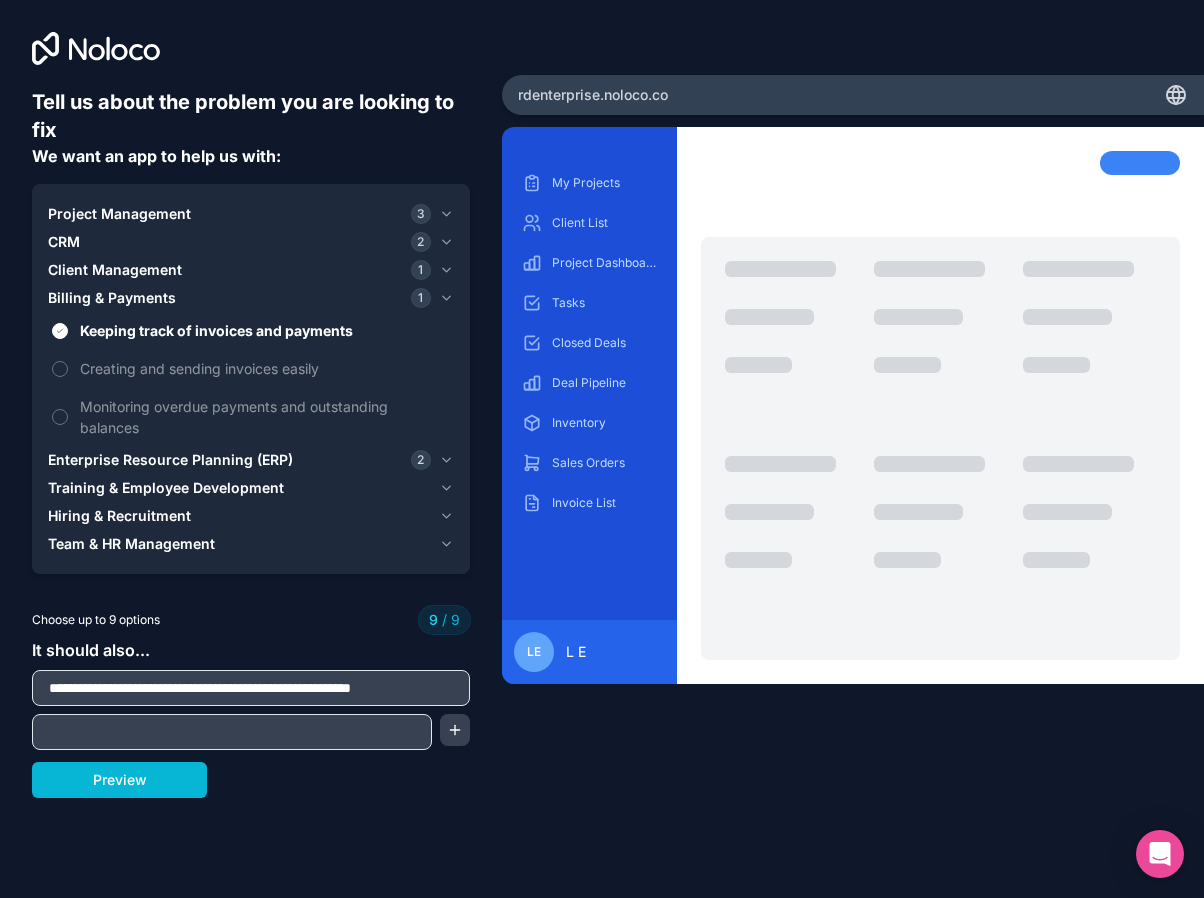 scroll, scrollTop: 0, scrollLeft: 126, axis: horizontal 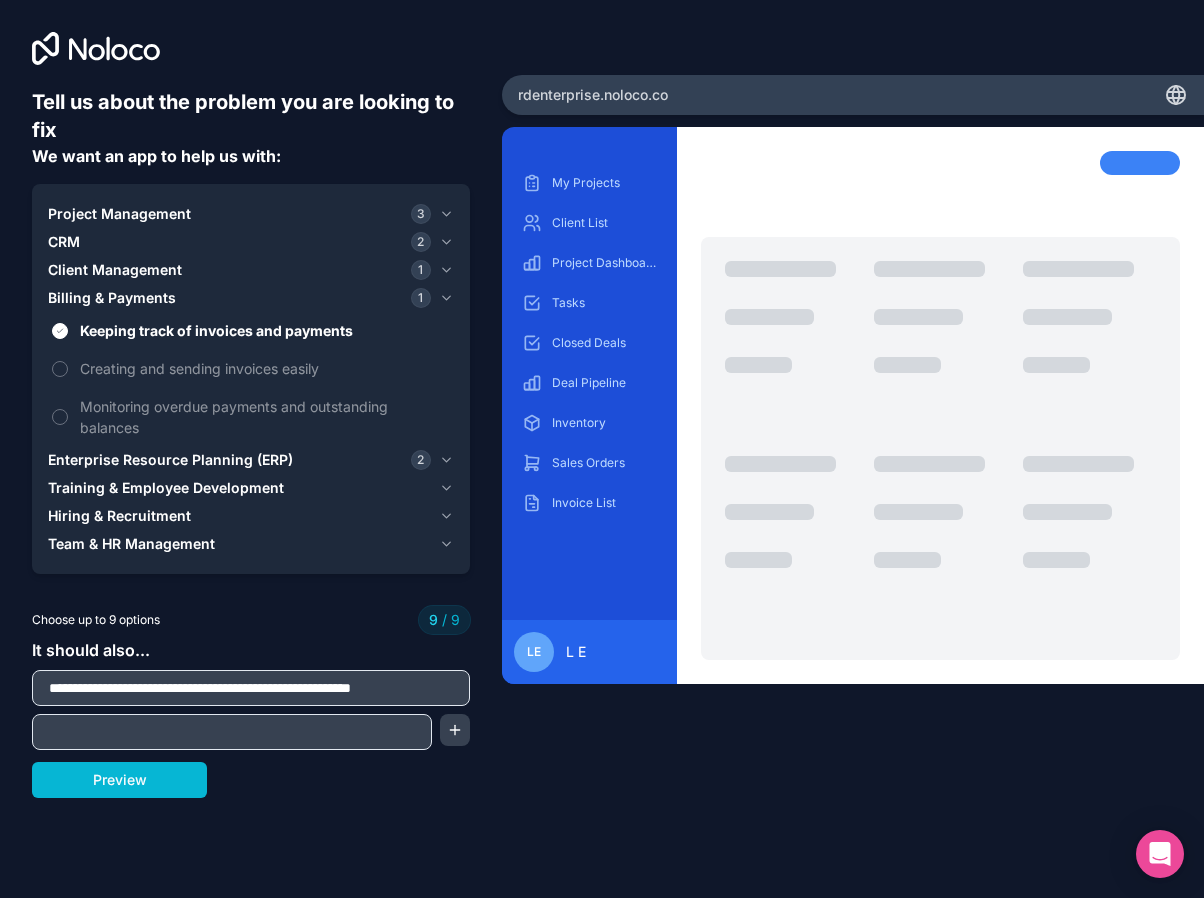 click on "Preview" at bounding box center [119, 780] 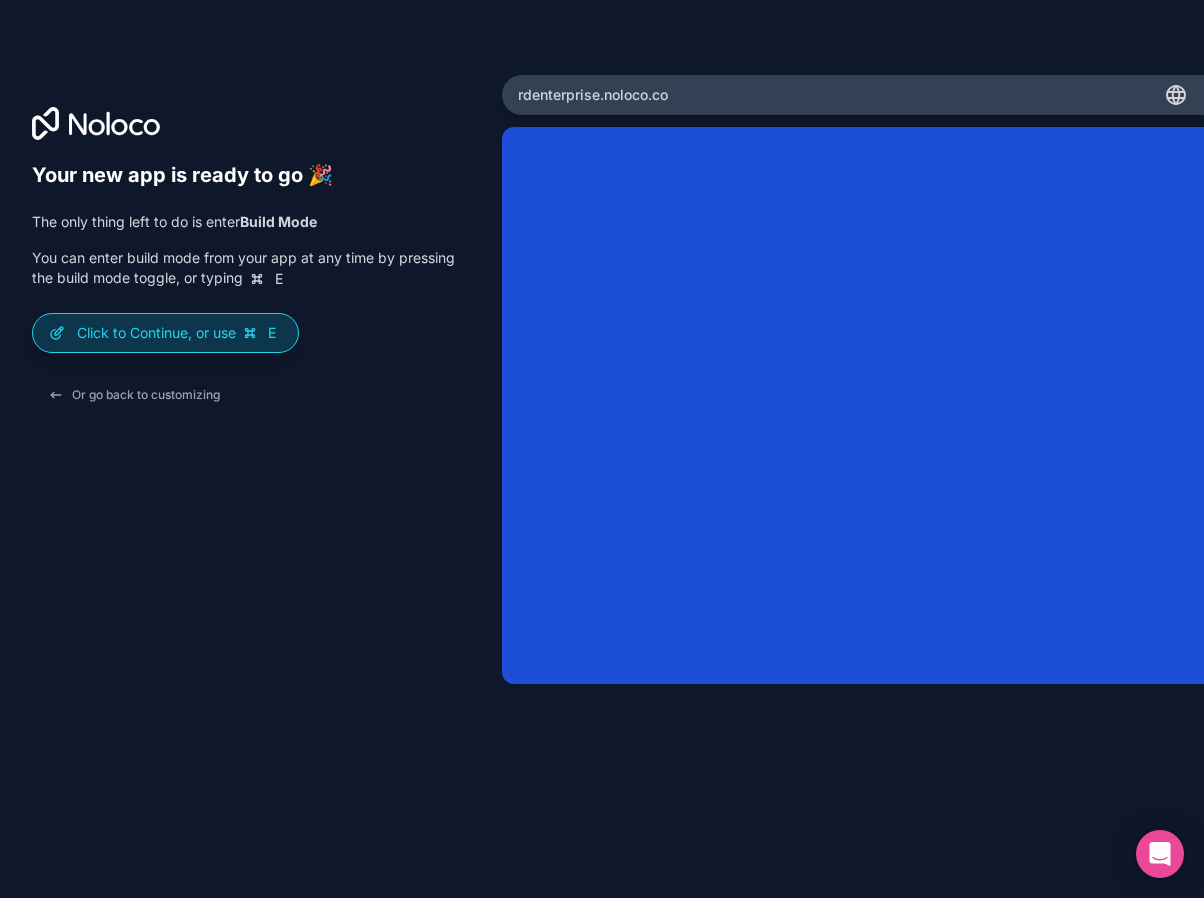 click on "Click to Continue, or use  E" at bounding box center [165, 333] 